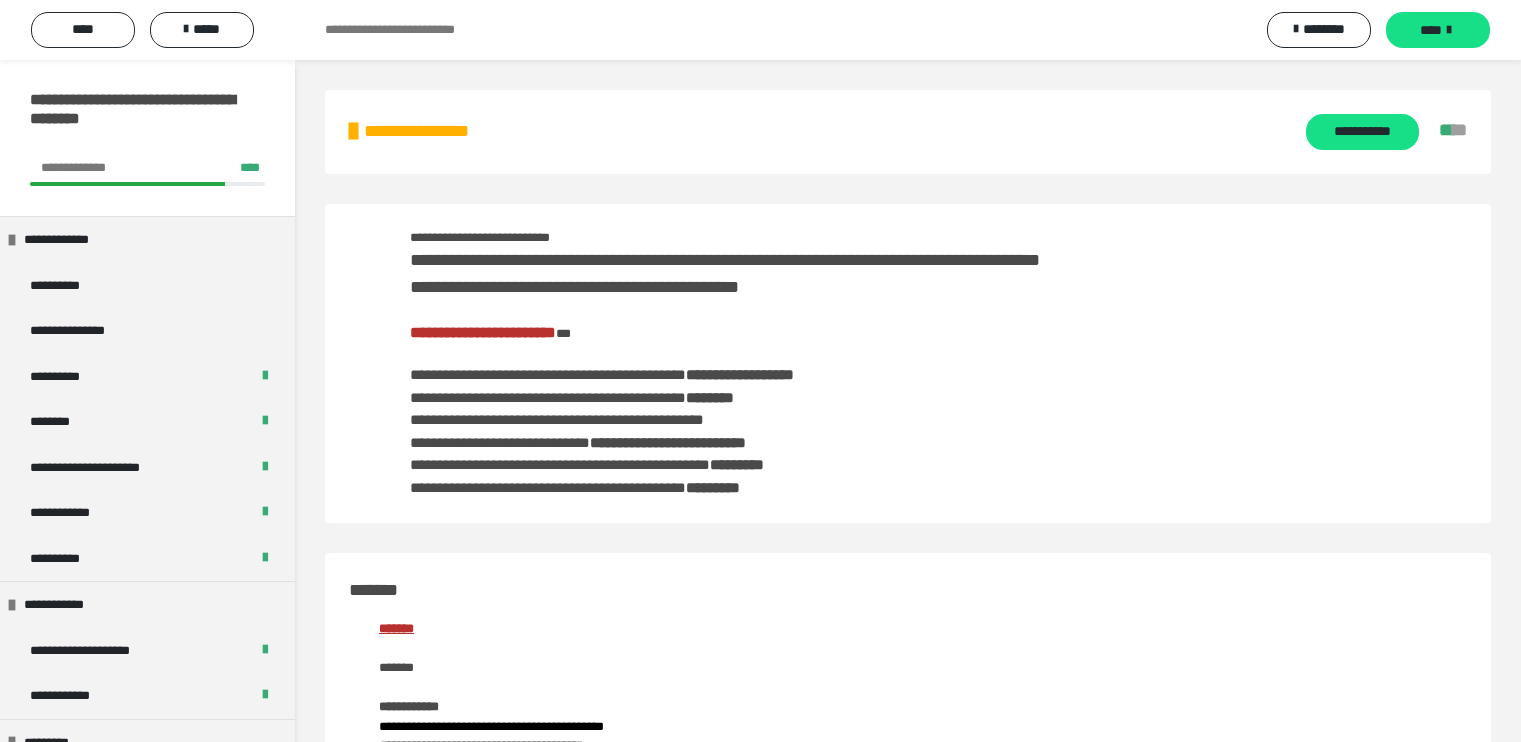 scroll, scrollTop: 1294, scrollLeft: 0, axis: vertical 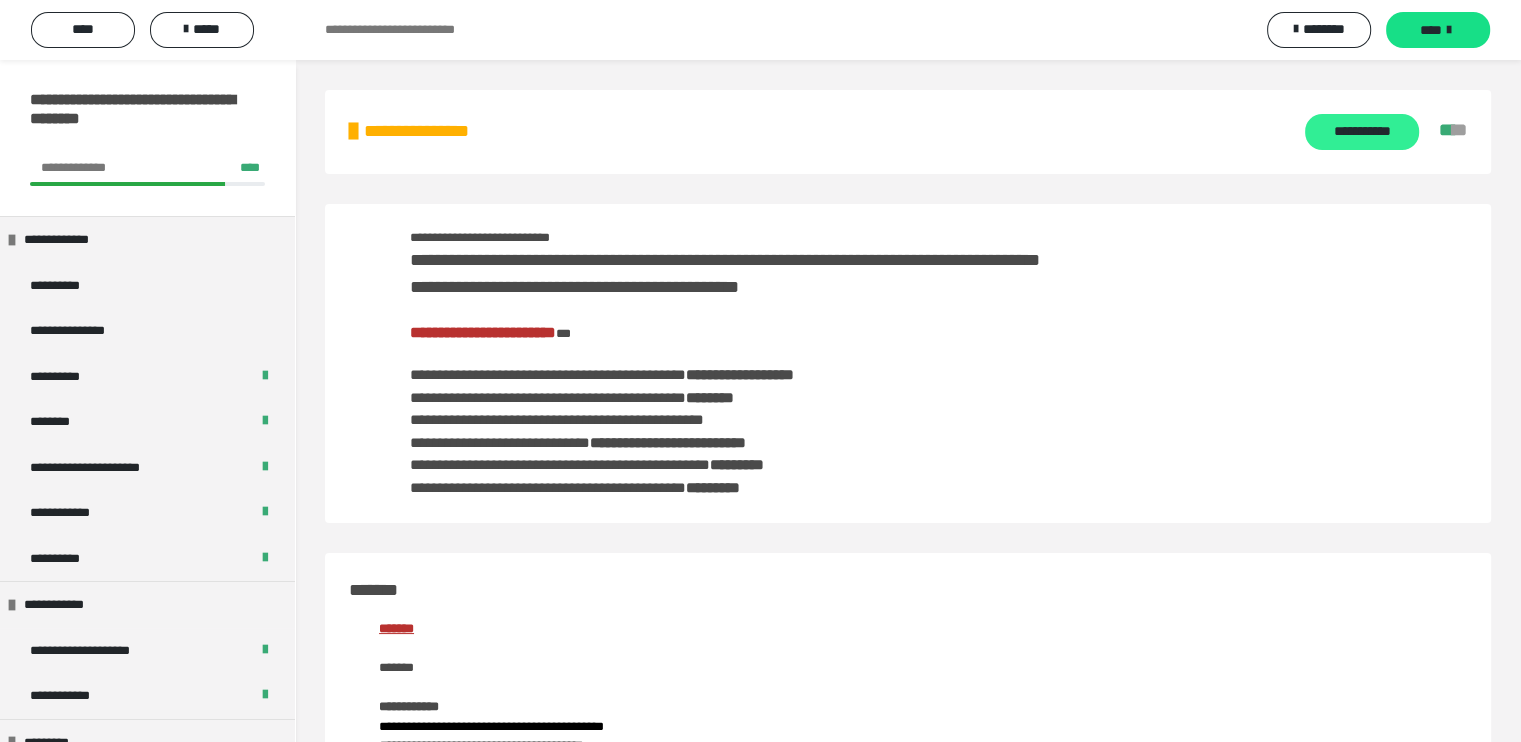 click on "**********" at bounding box center [1361, 132] 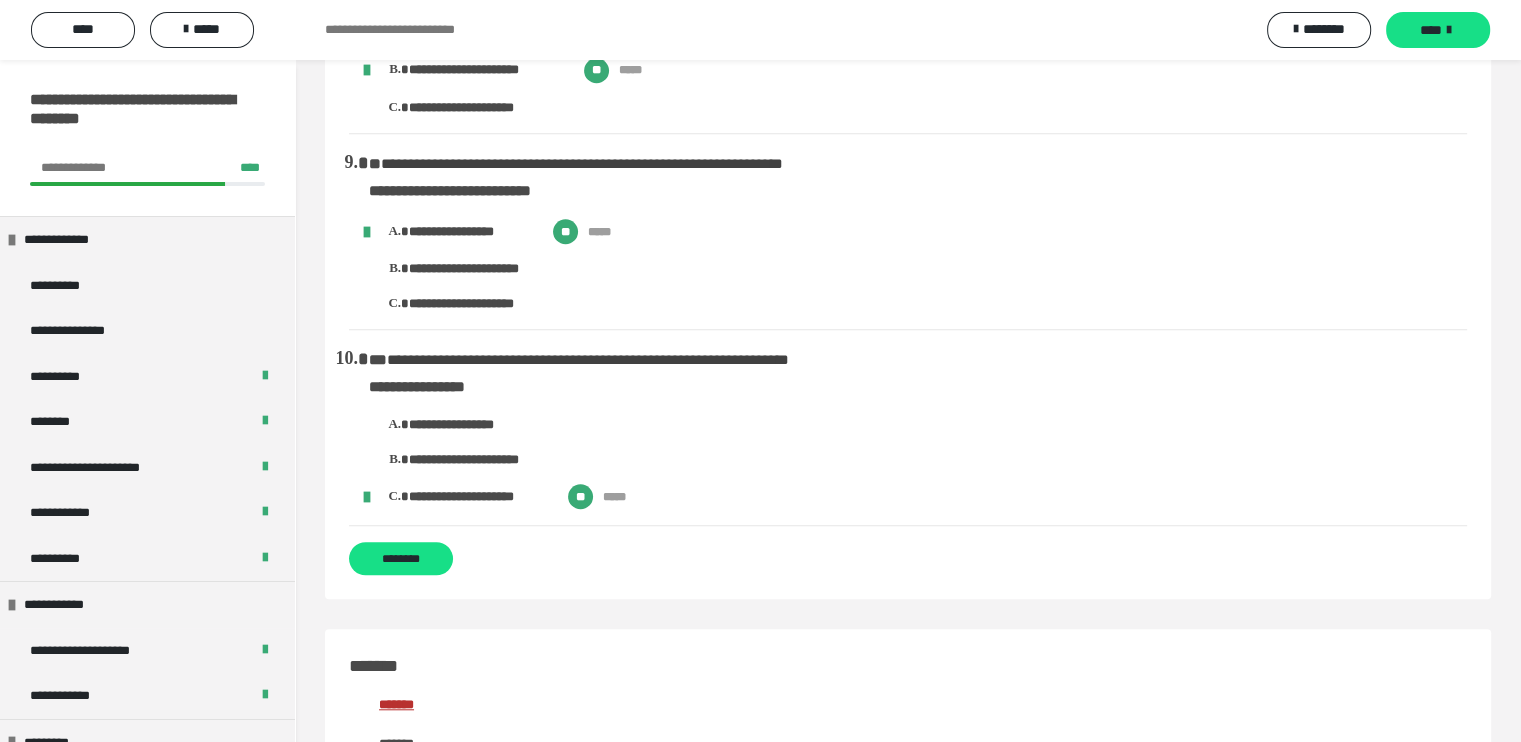 scroll, scrollTop: 1571, scrollLeft: 0, axis: vertical 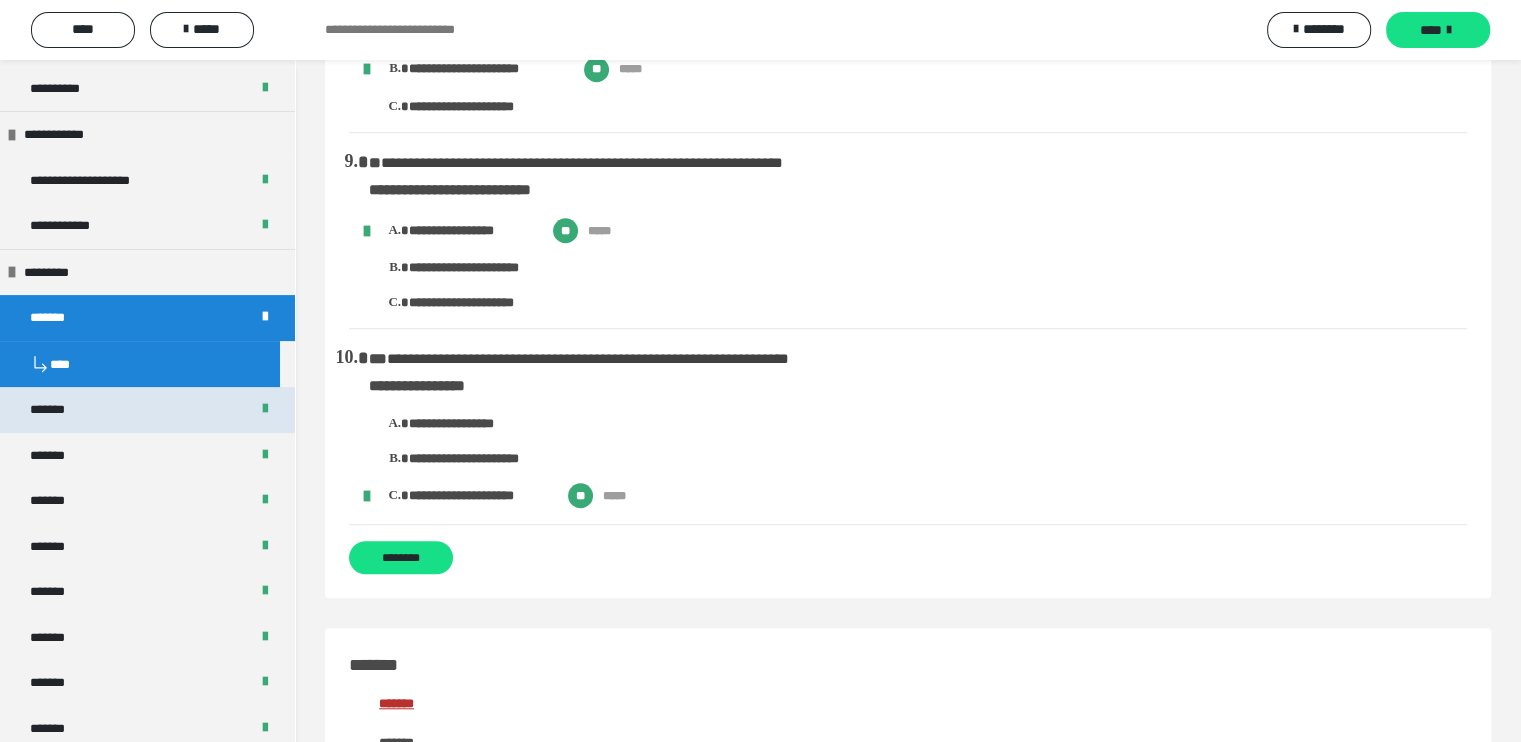 click on "*******" at bounding box center (147, 410) 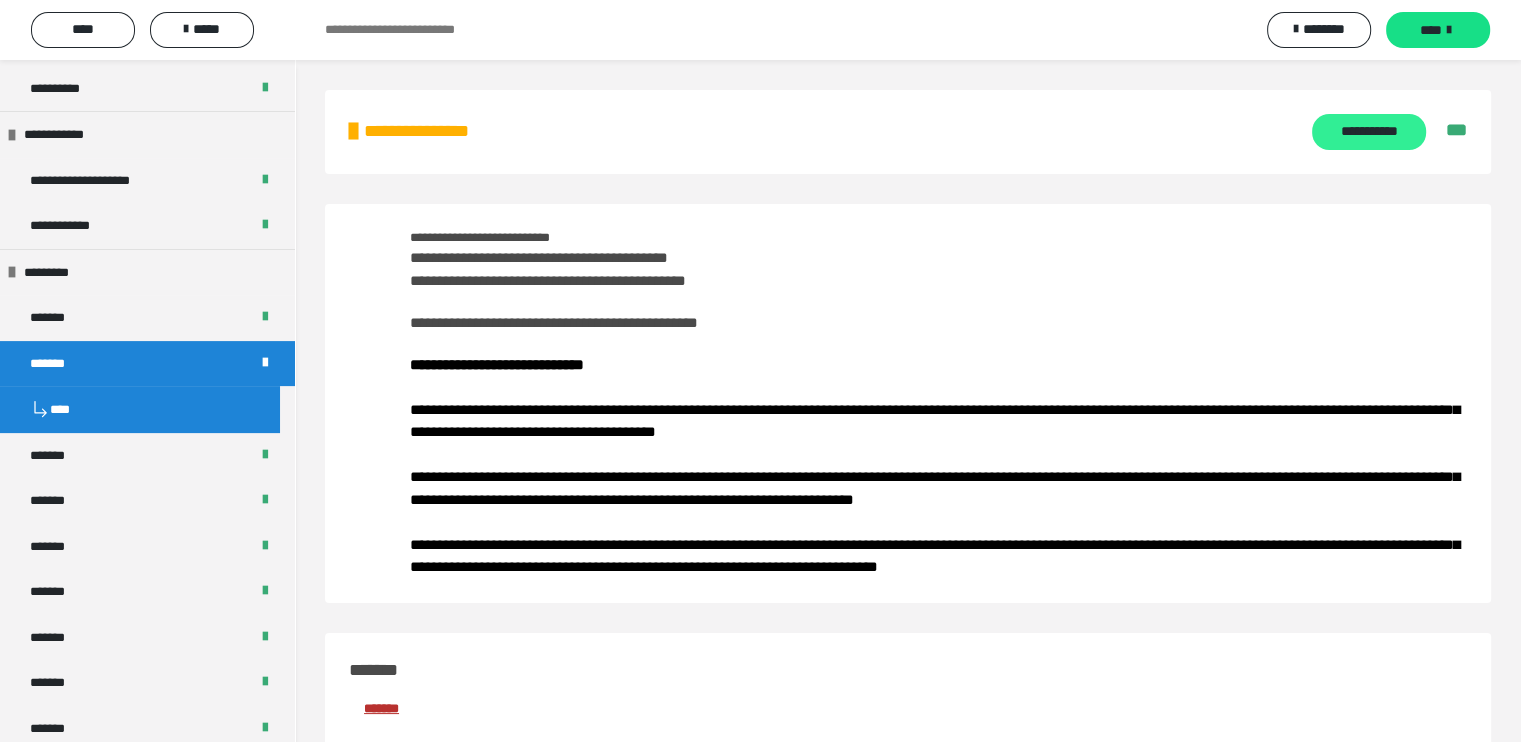 click on "**********" at bounding box center [1368, 132] 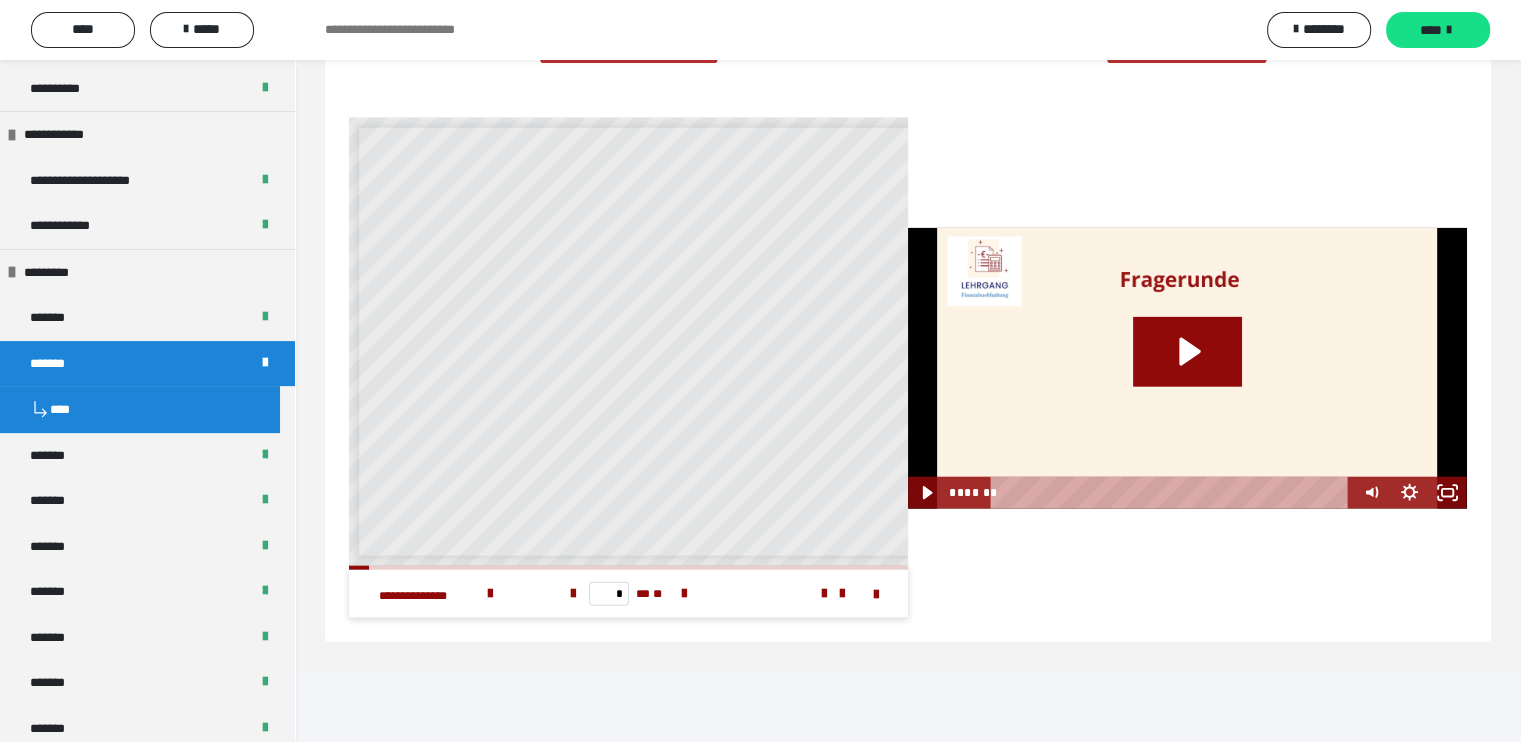scroll, scrollTop: 4729, scrollLeft: 0, axis: vertical 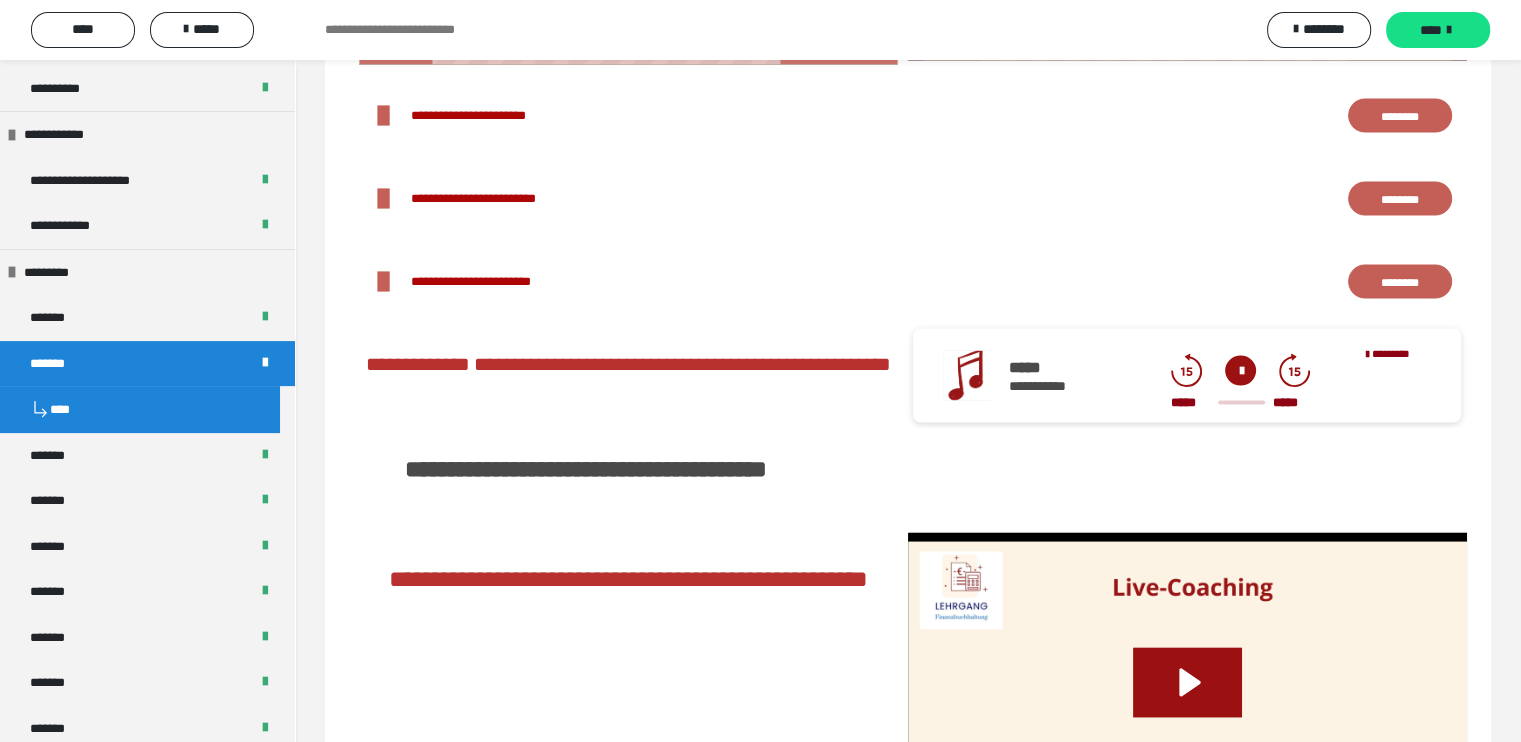 click on "********" at bounding box center [1400, 282] 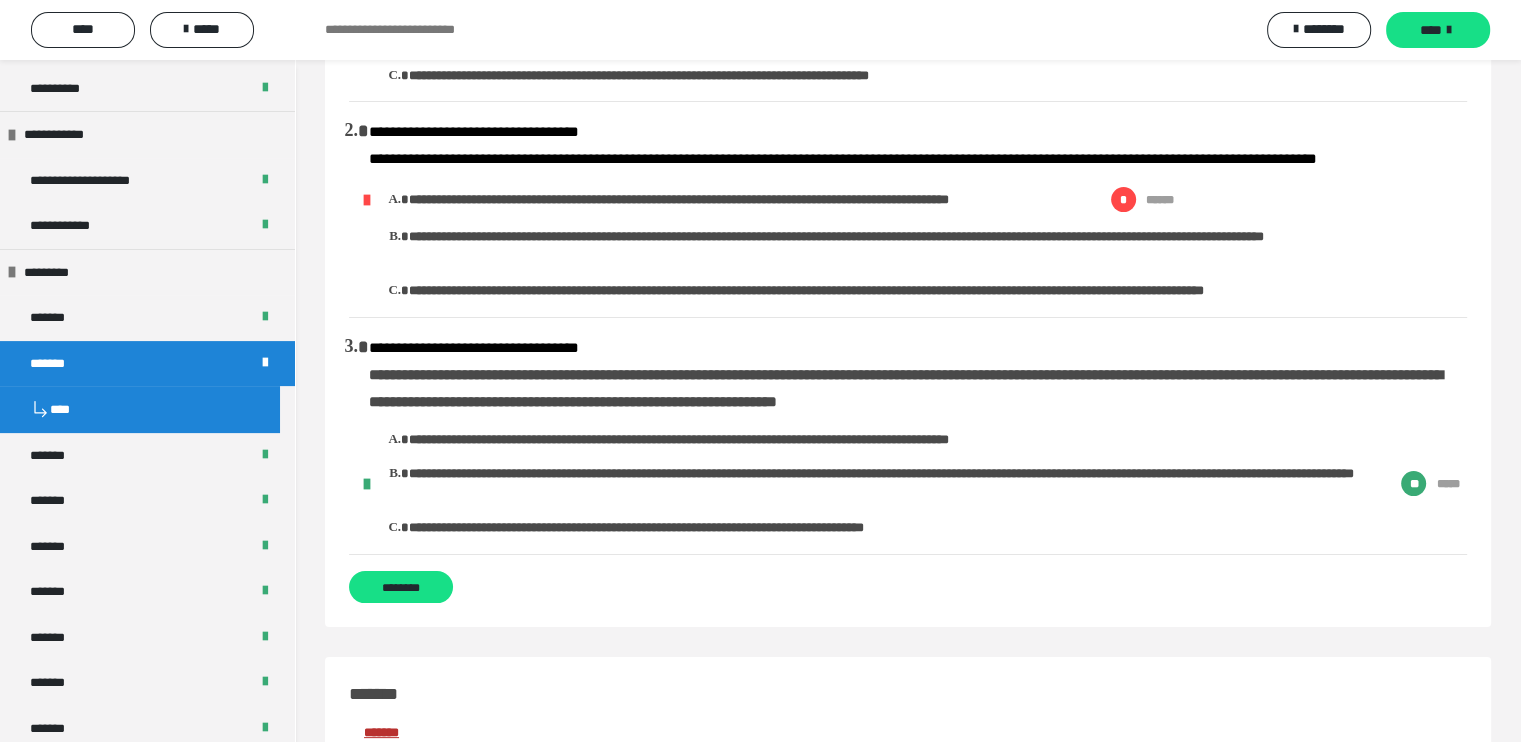 scroll, scrollTop: 236, scrollLeft: 0, axis: vertical 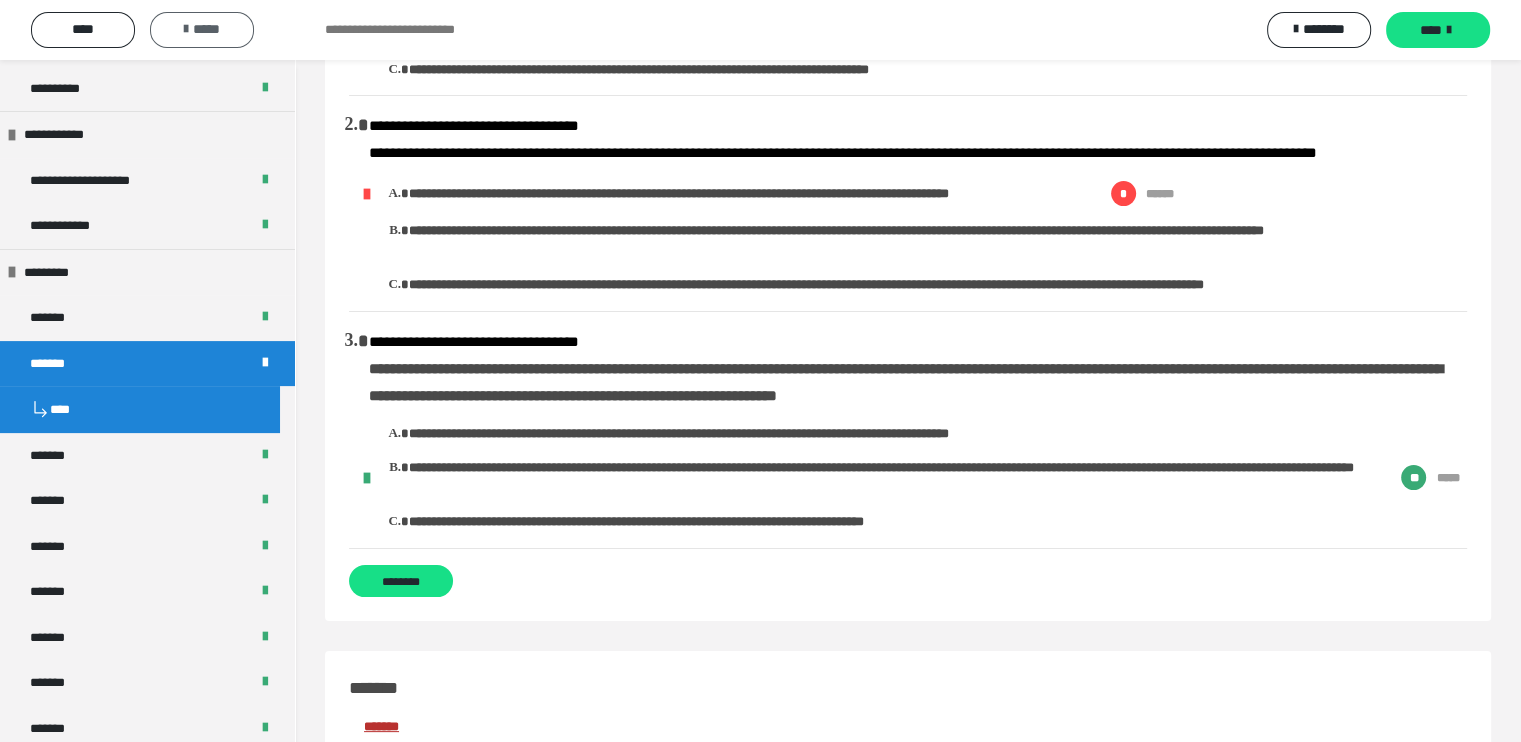 click on "*****" at bounding box center (202, 29) 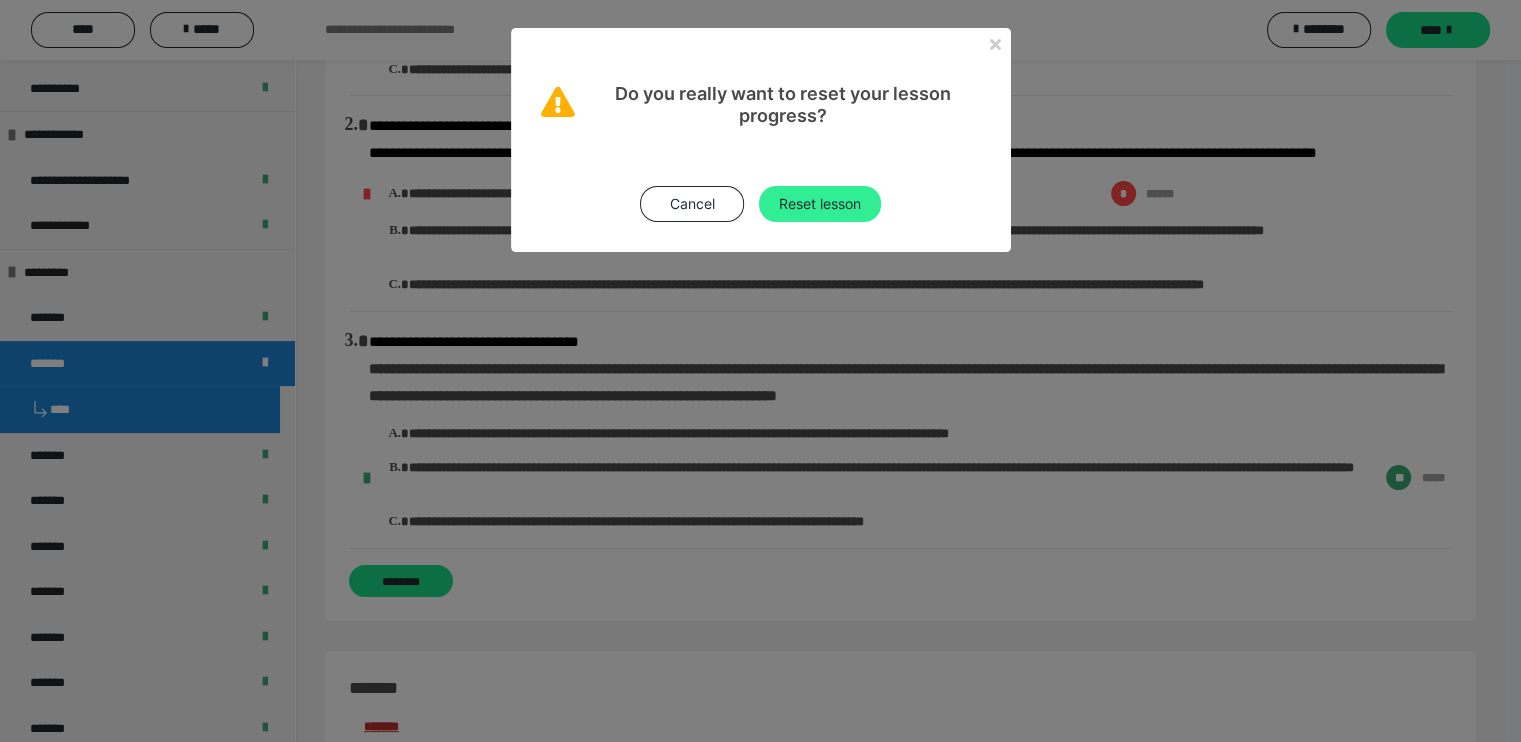 click on "Reset lesson" at bounding box center [820, 204] 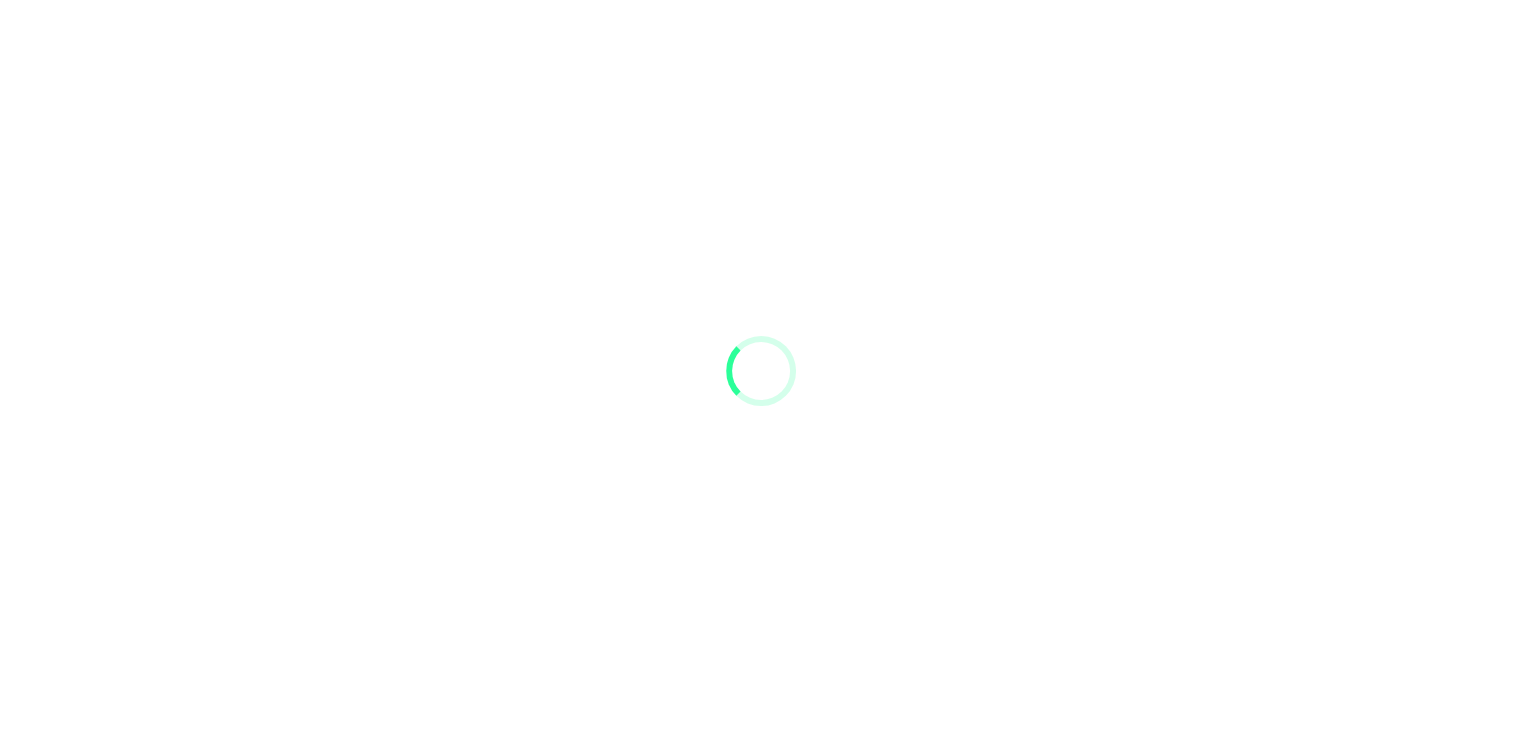 scroll, scrollTop: 0, scrollLeft: 0, axis: both 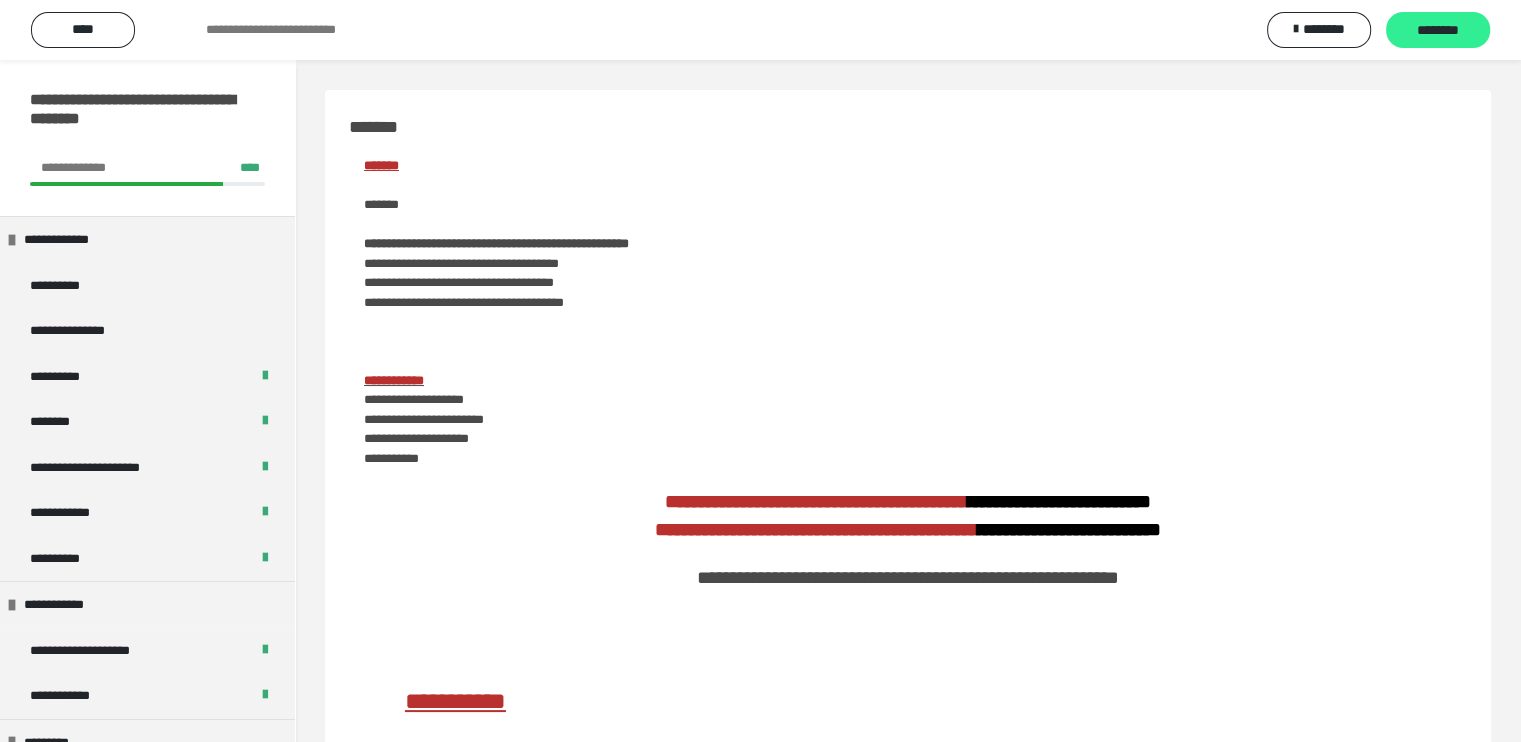 click on "********" at bounding box center (1438, 30) 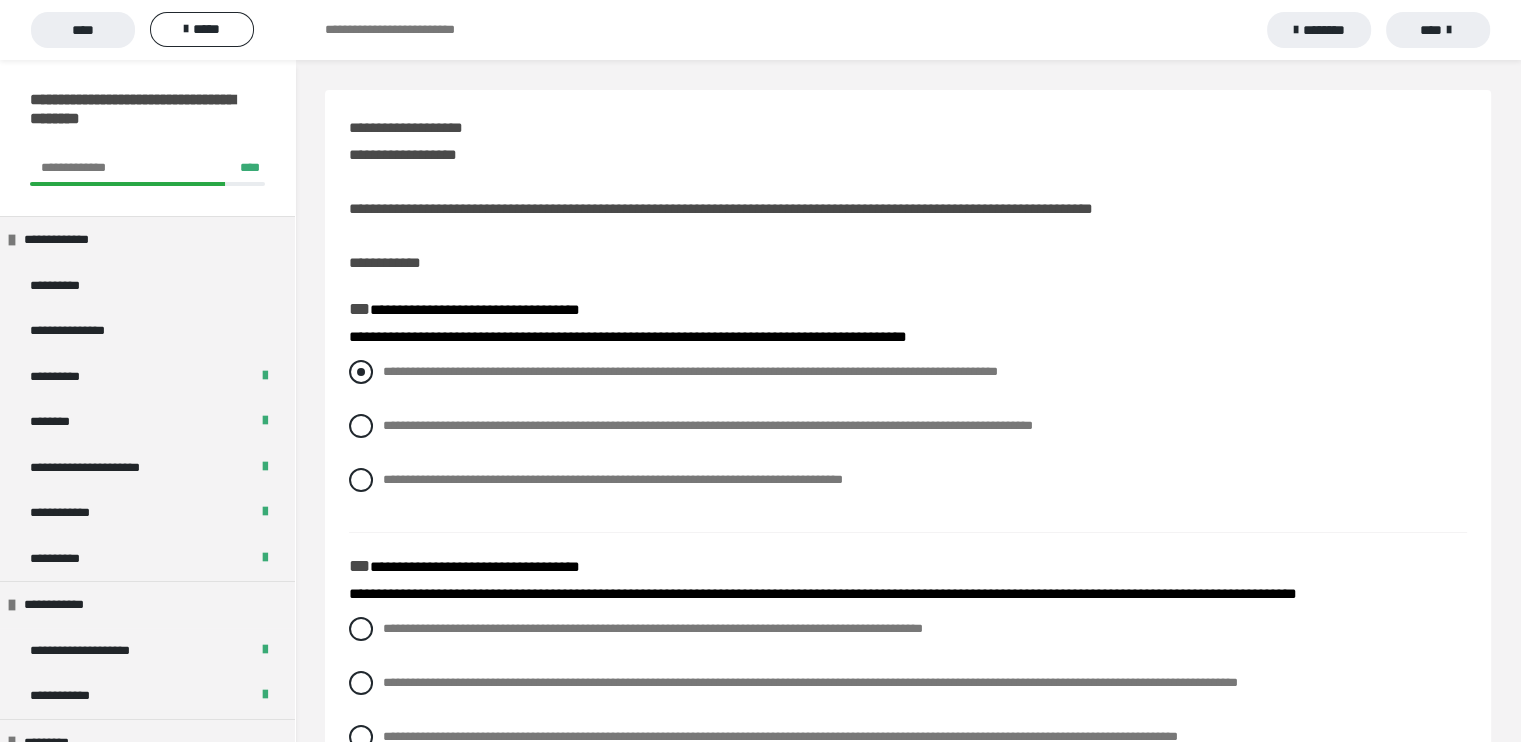 click at bounding box center [361, 372] 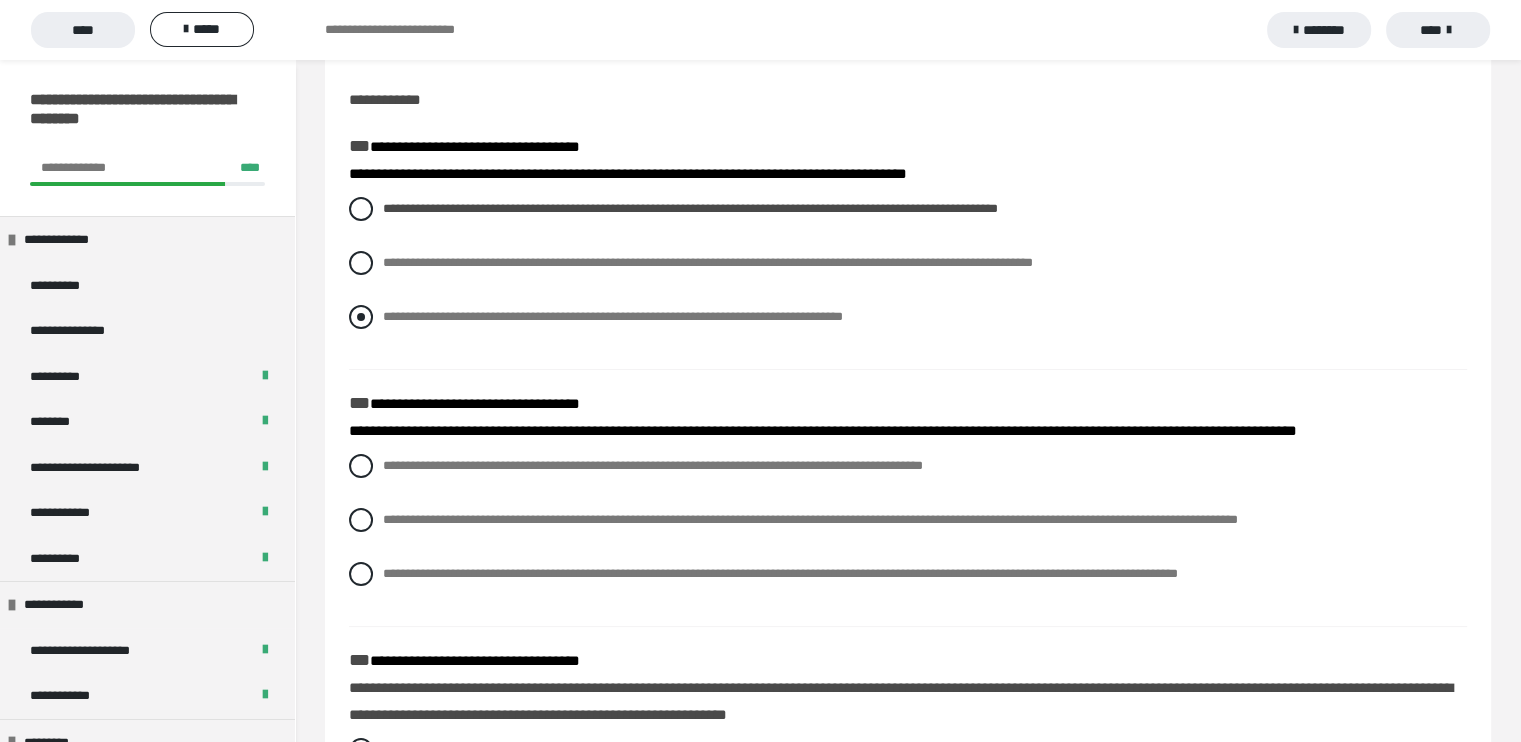 scroll, scrollTop: 202, scrollLeft: 0, axis: vertical 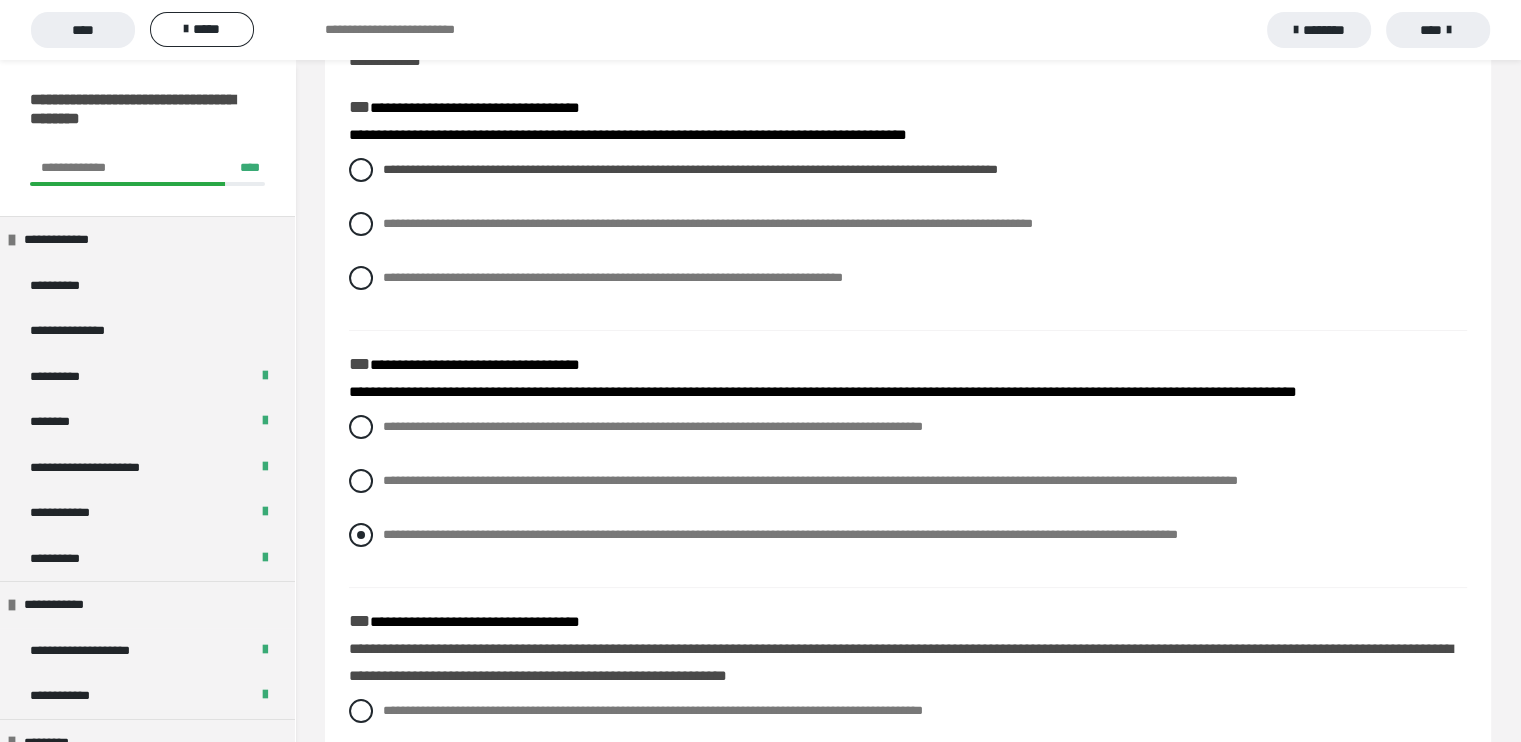 click at bounding box center [361, 535] 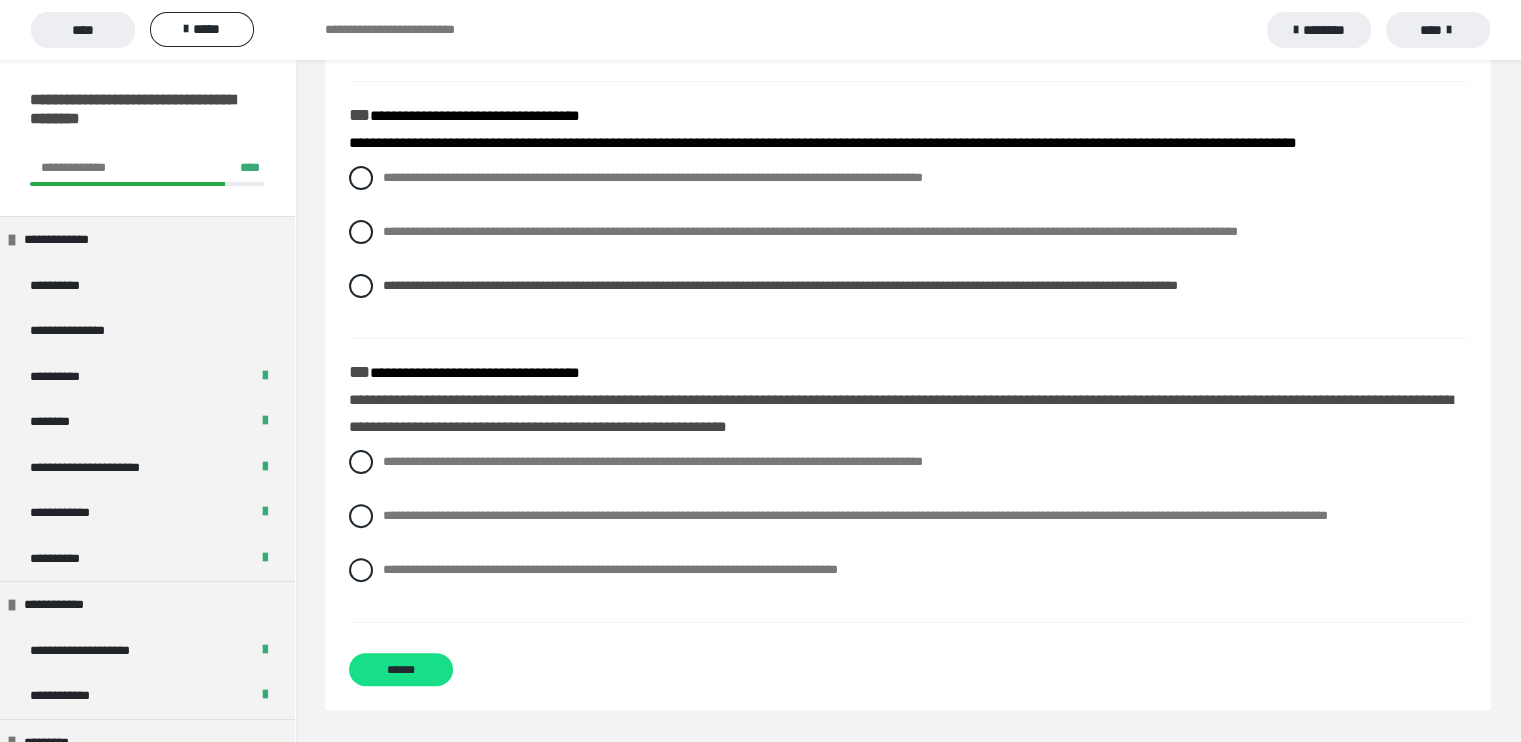 scroll, scrollTop: 472, scrollLeft: 0, axis: vertical 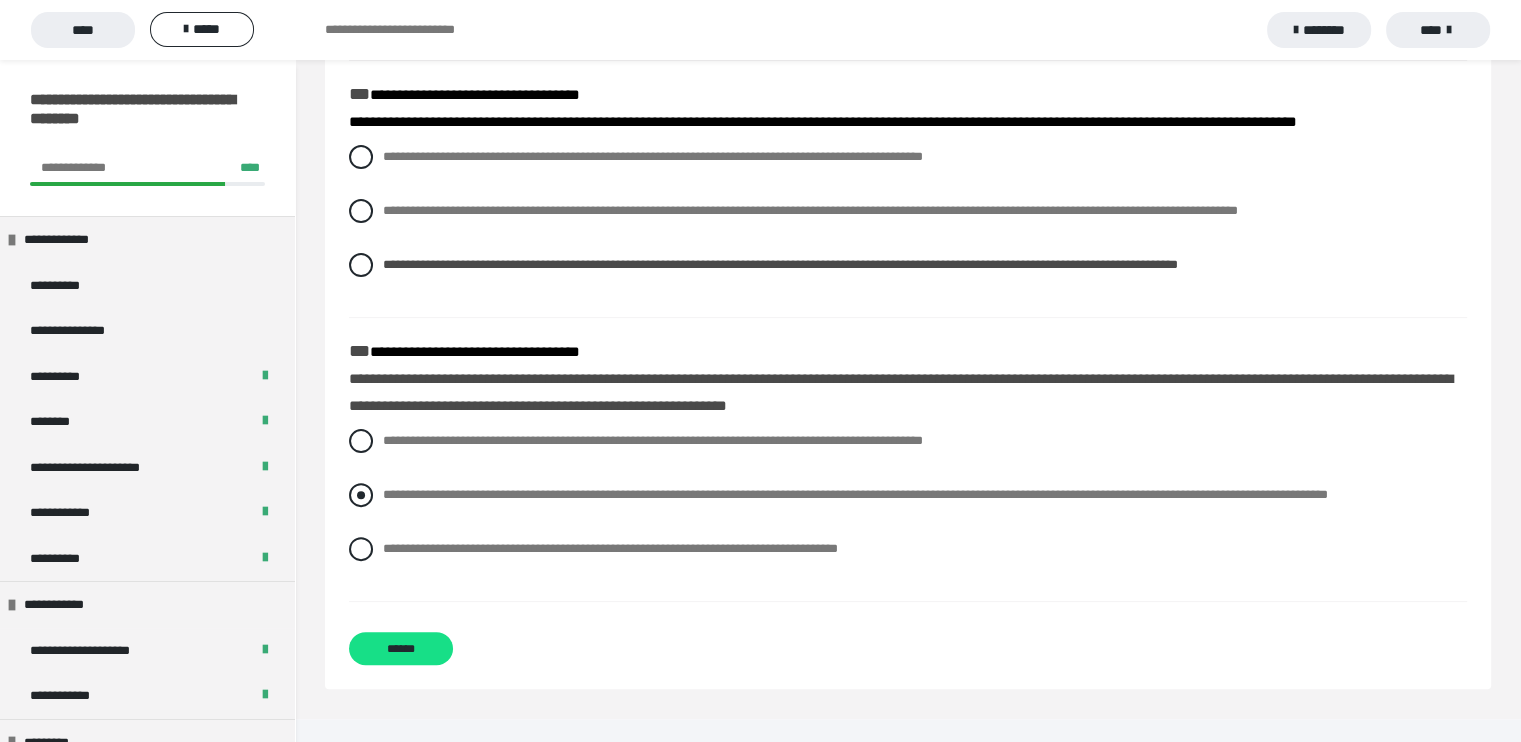 click at bounding box center (361, 495) 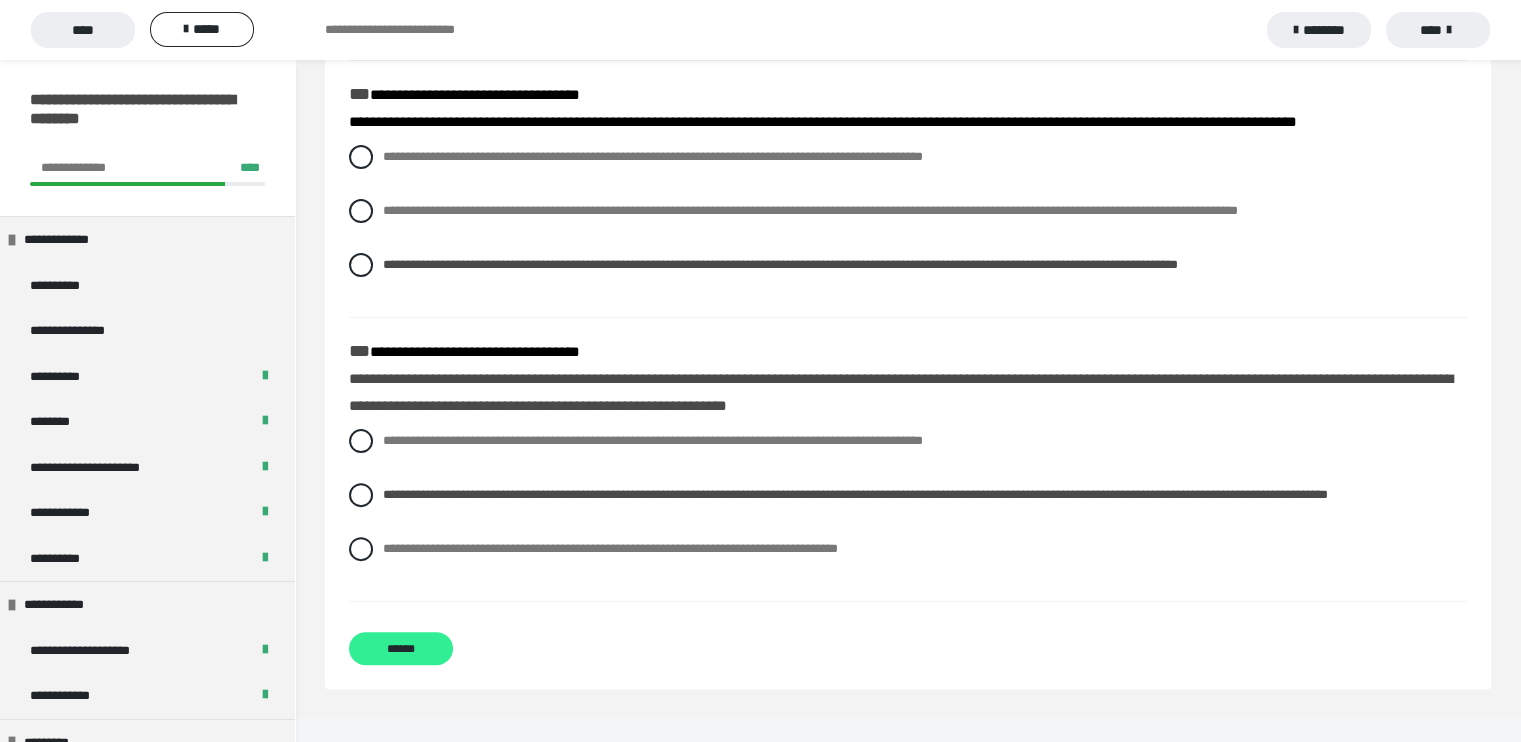 click on "******" at bounding box center (401, 648) 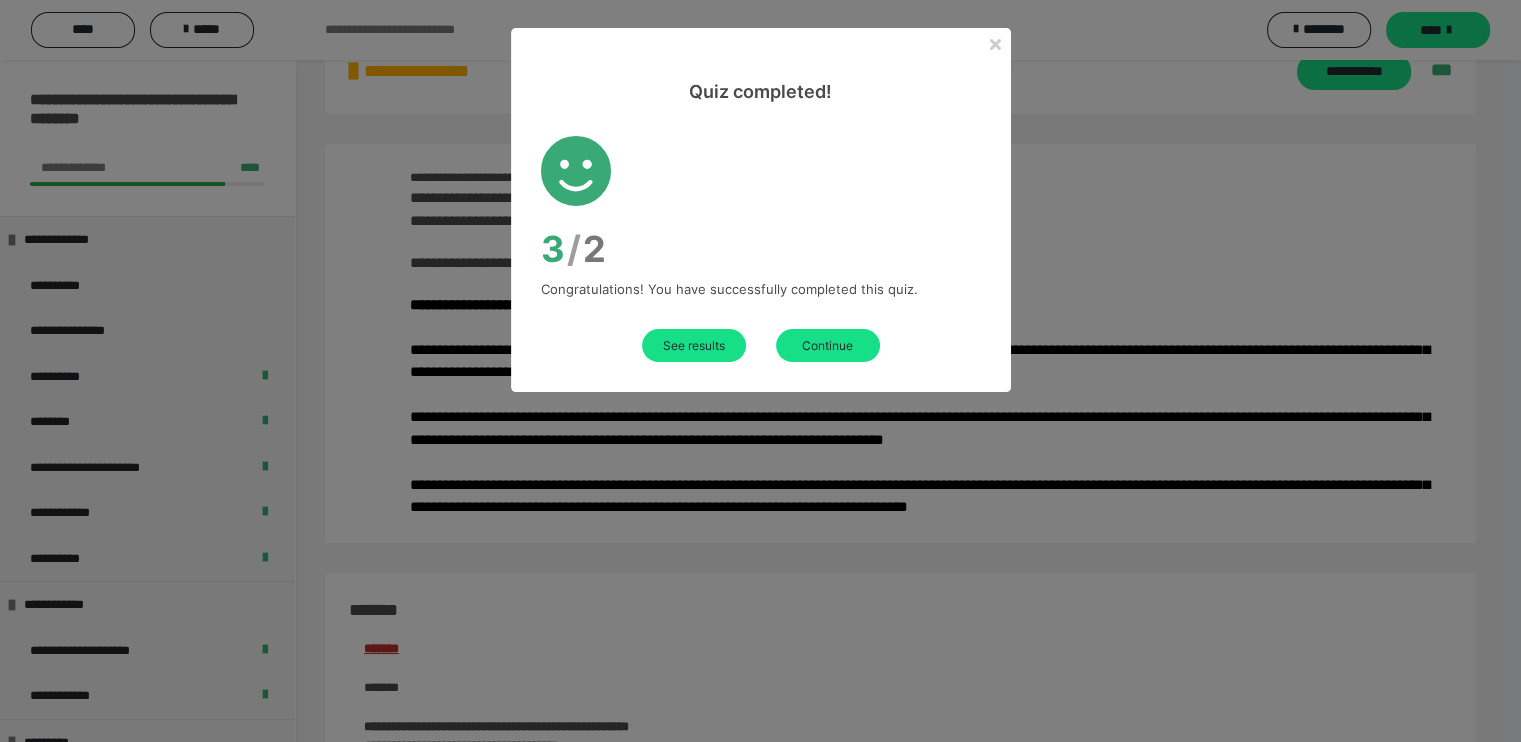 scroll, scrollTop: 472, scrollLeft: 0, axis: vertical 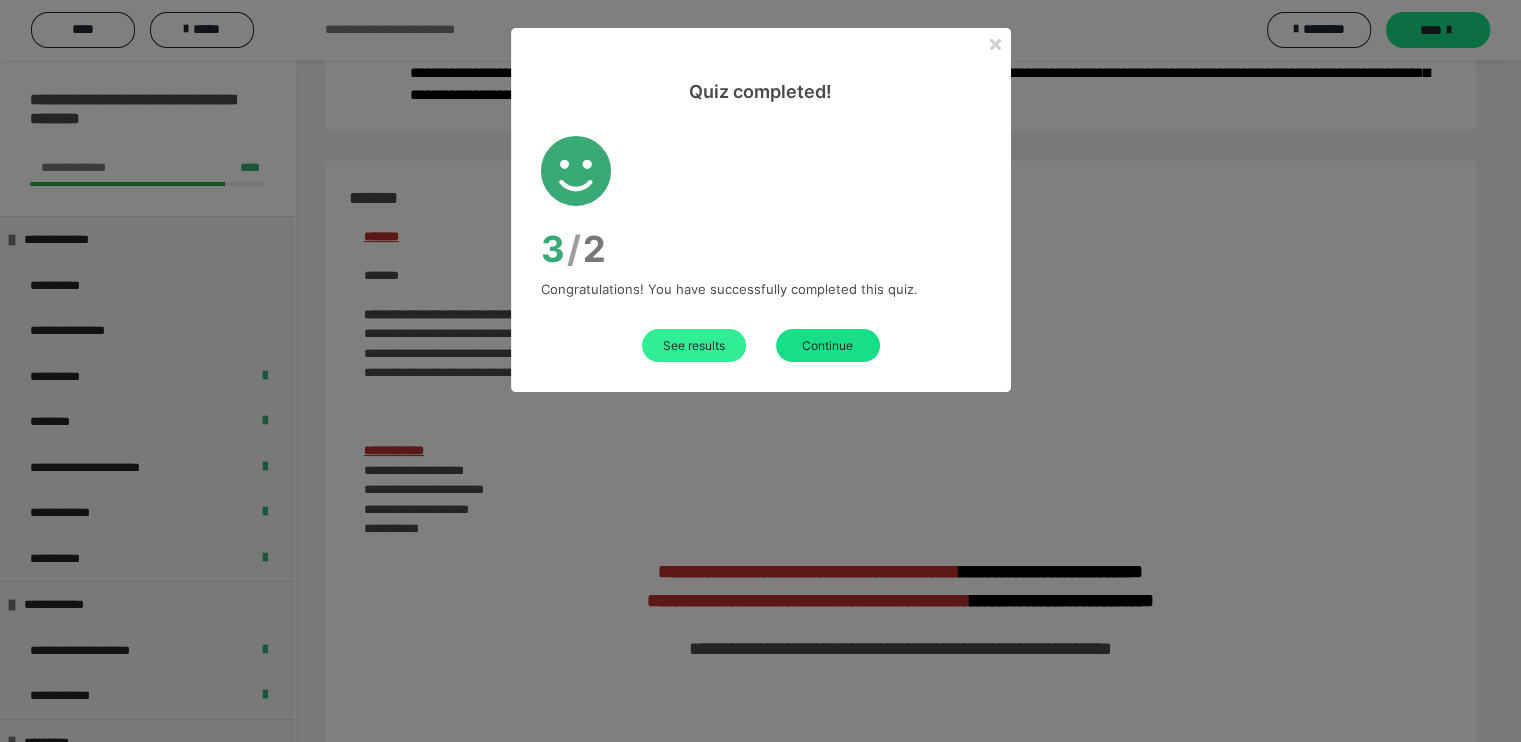 click on "See results" at bounding box center [694, 345] 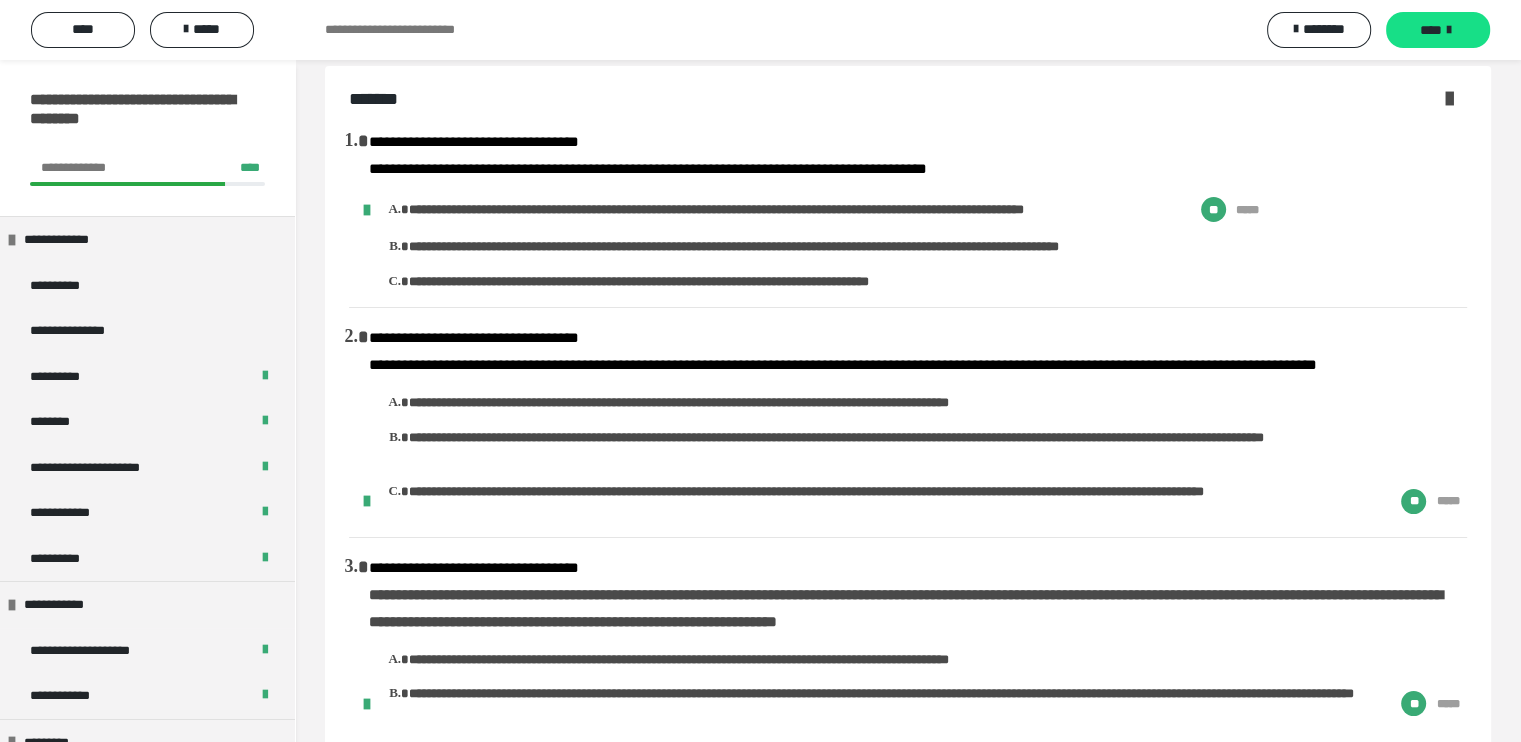 scroll, scrollTop: 0, scrollLeft: 0, axis: both 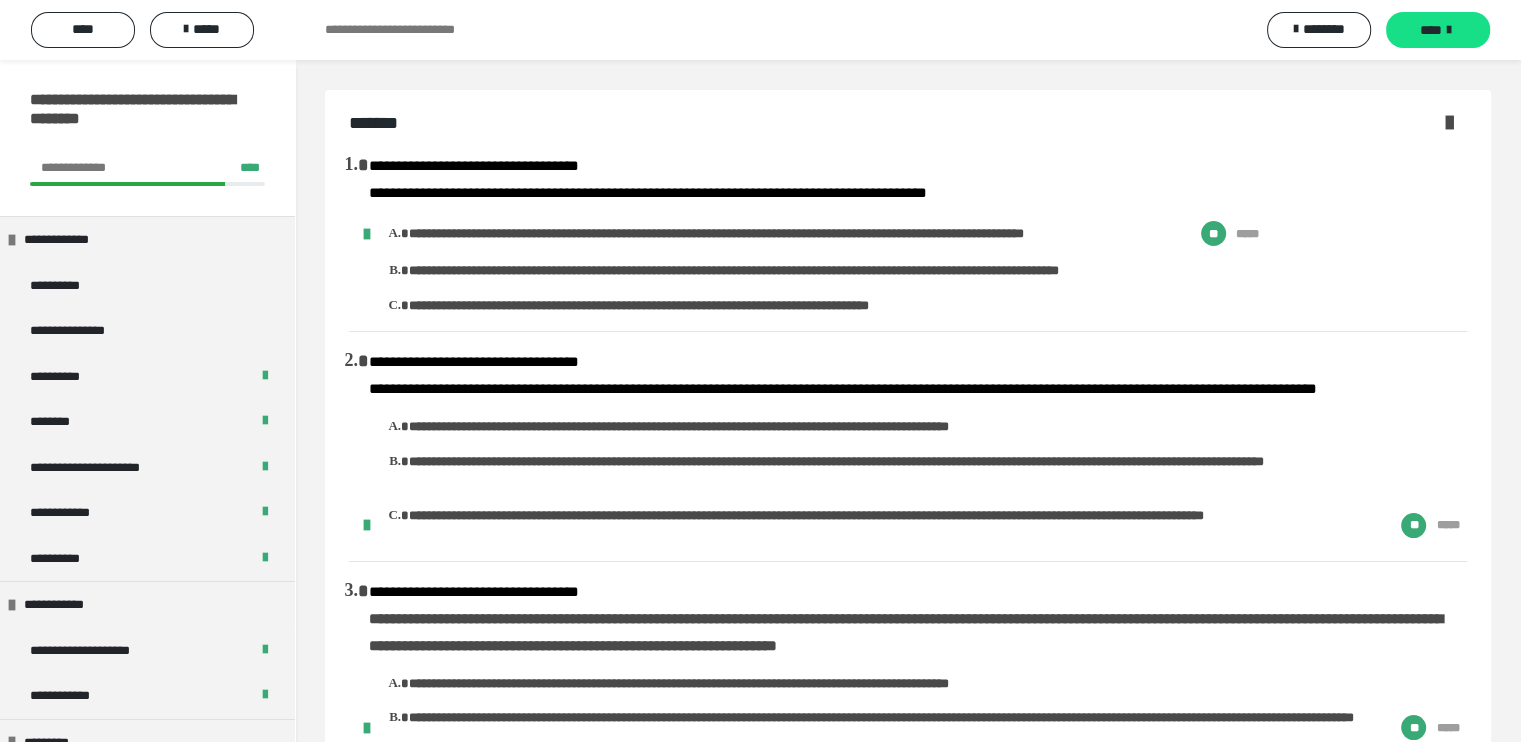 click at bounding box center [1449, 122] 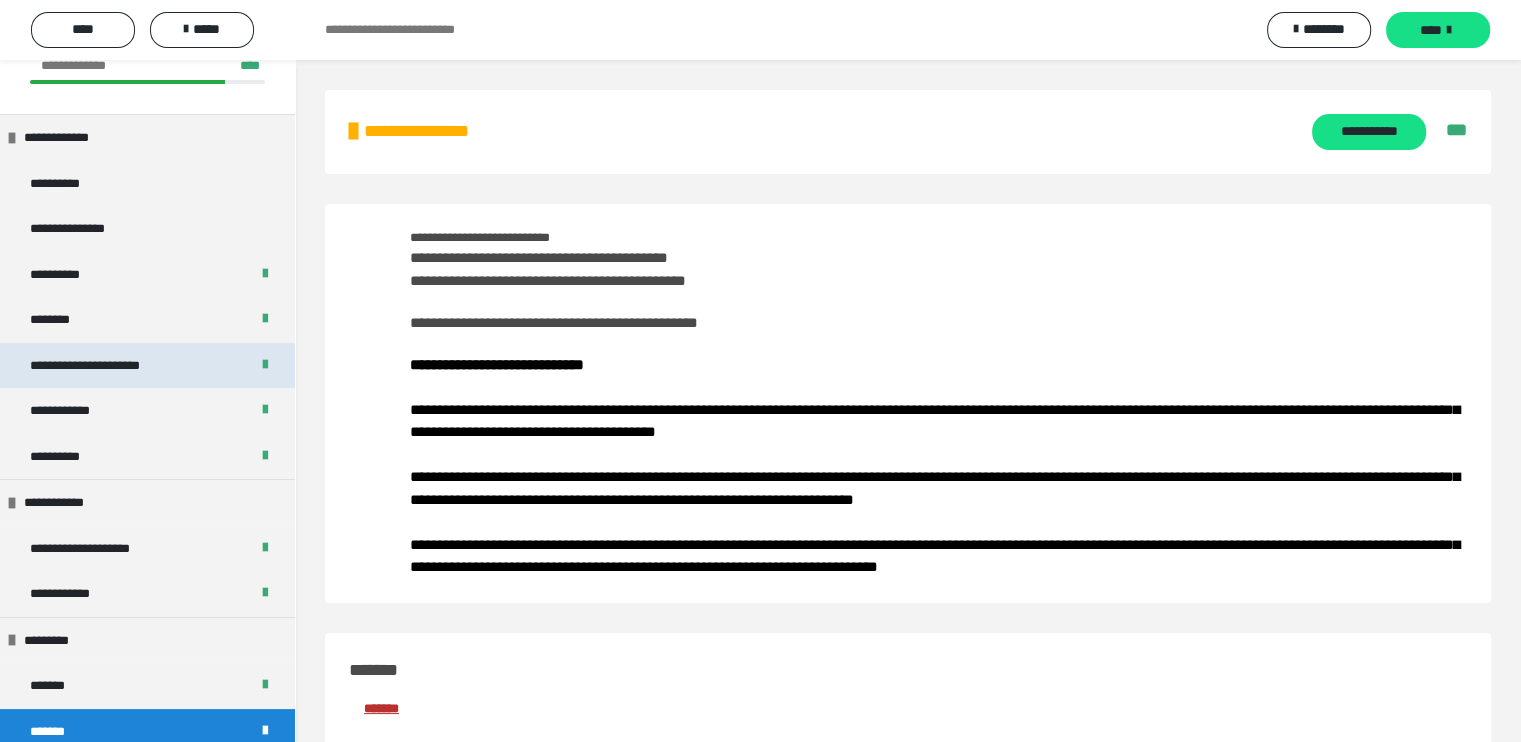 scroll, scrollTop: 103, scrollLeft: 0, axis: vertical 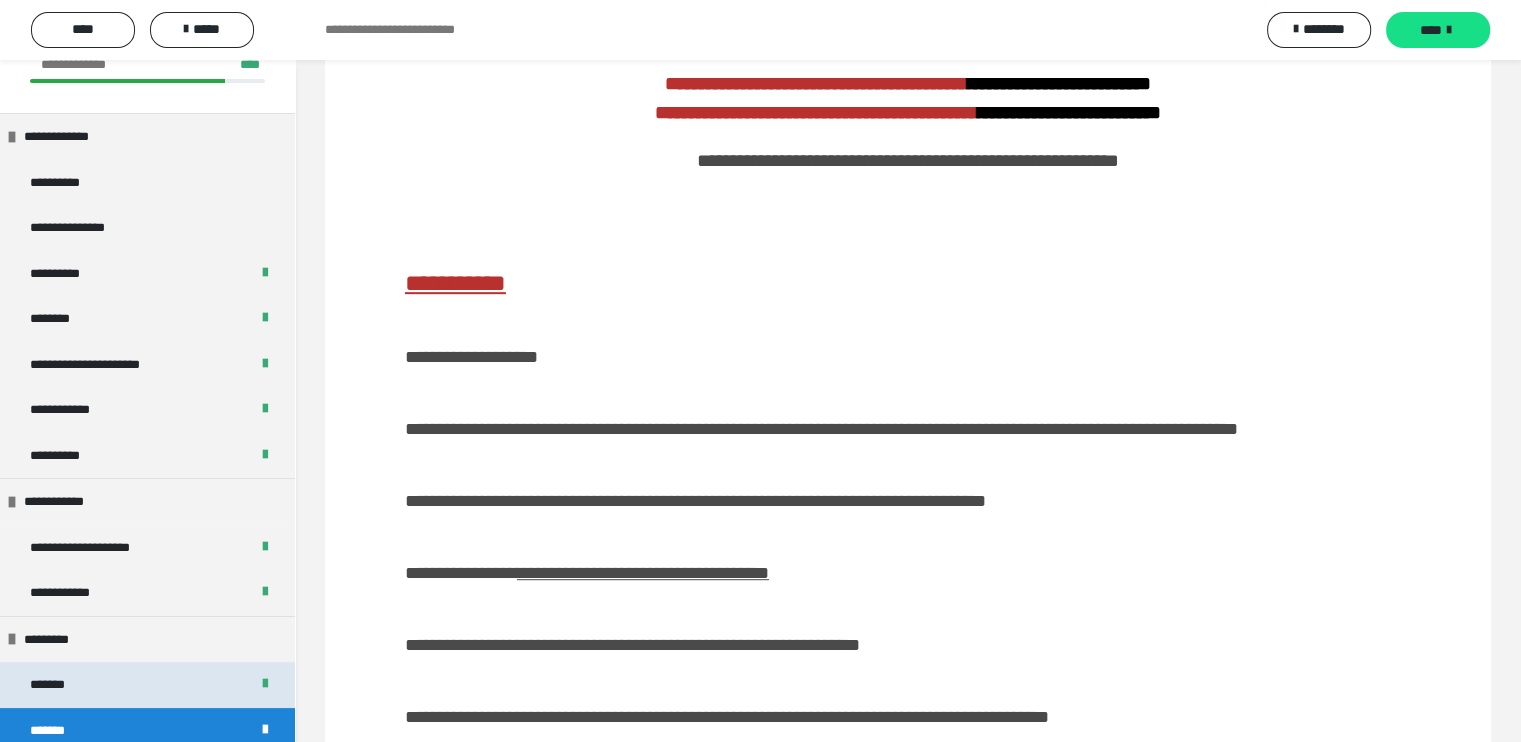 click on "*******" at bounding box center [147, 685] 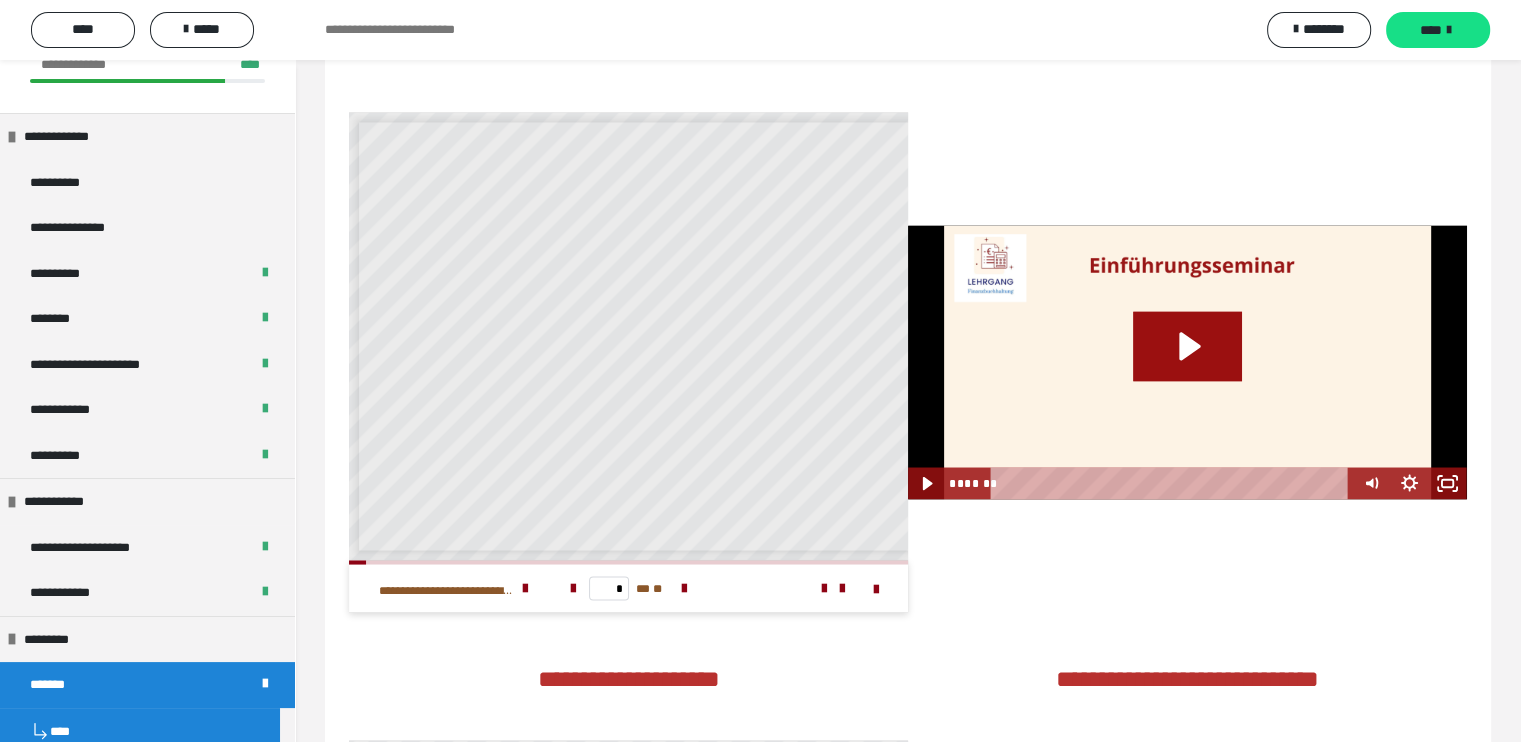 scroll, scrollTop: 3482, scrollLeft: 0, axis: vertical 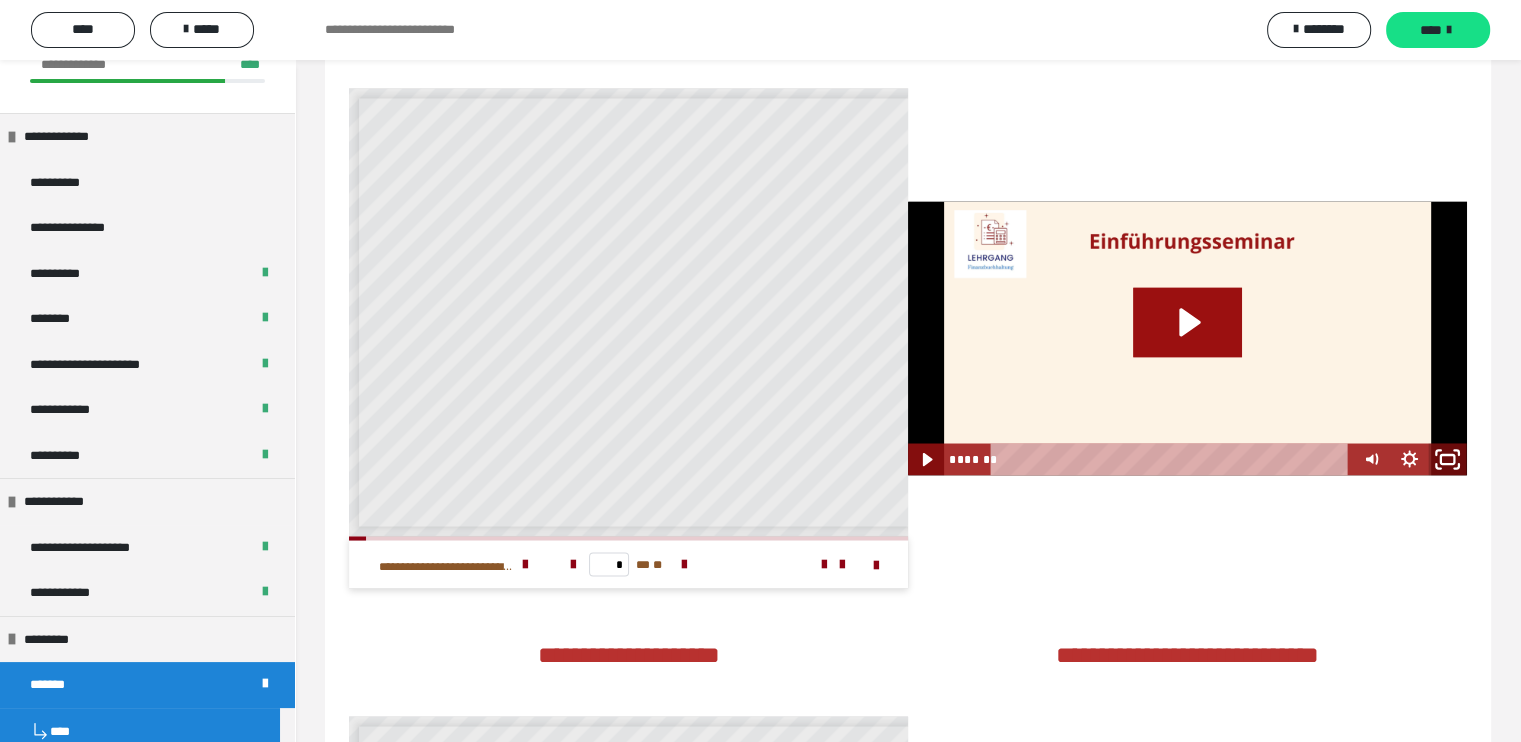 click 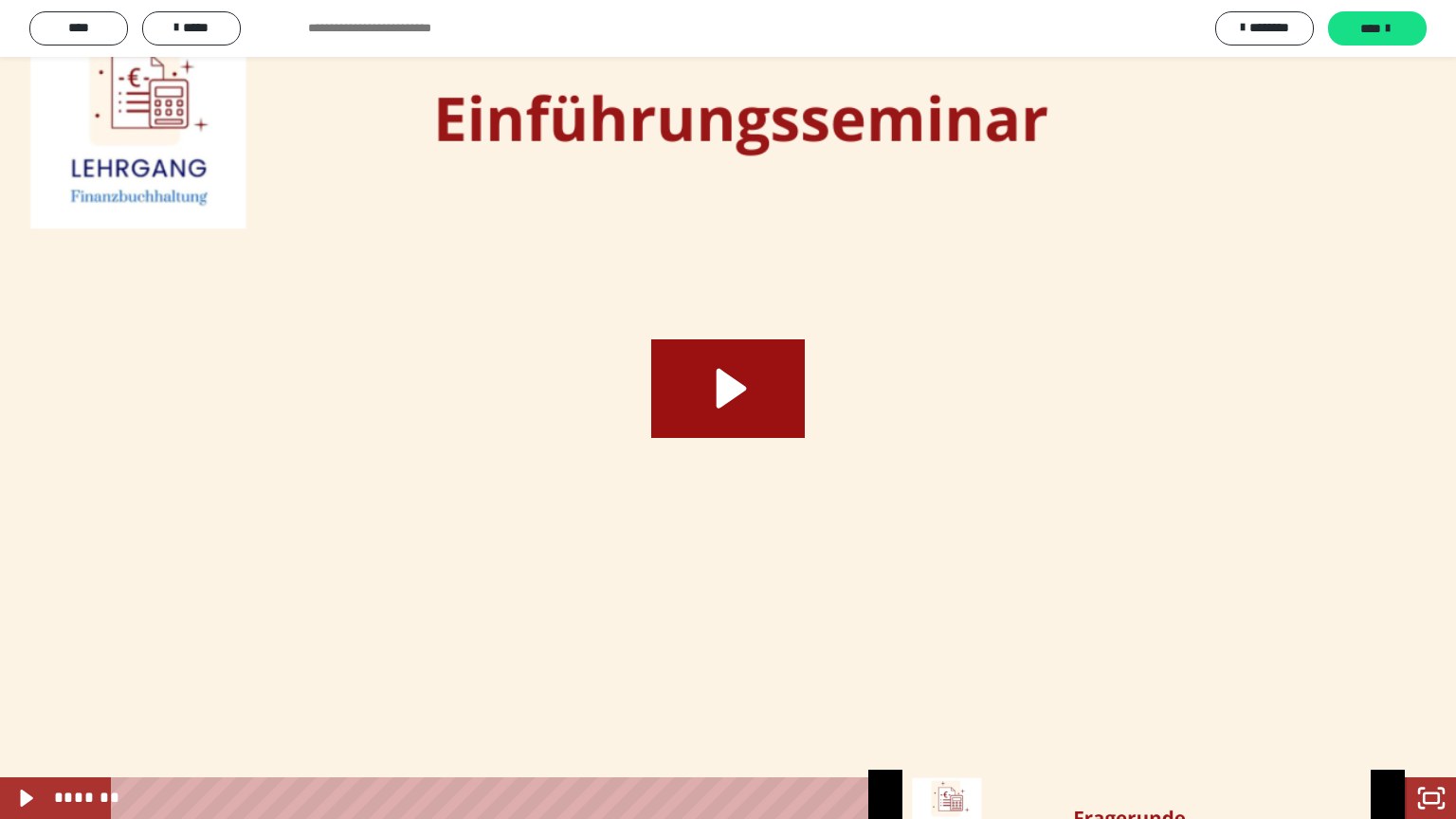 click 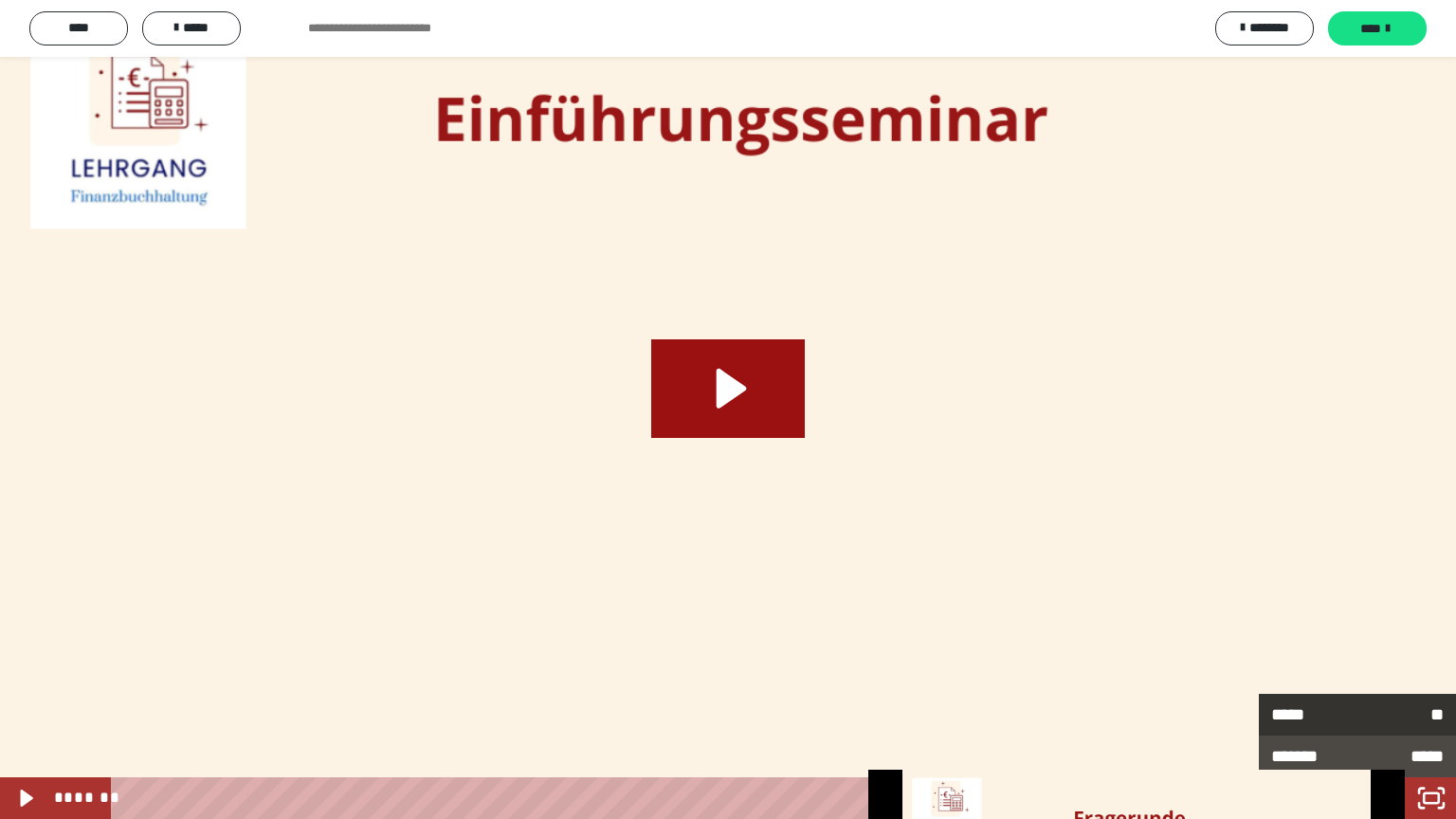 click on "**" at bounding box center (1400, 715) 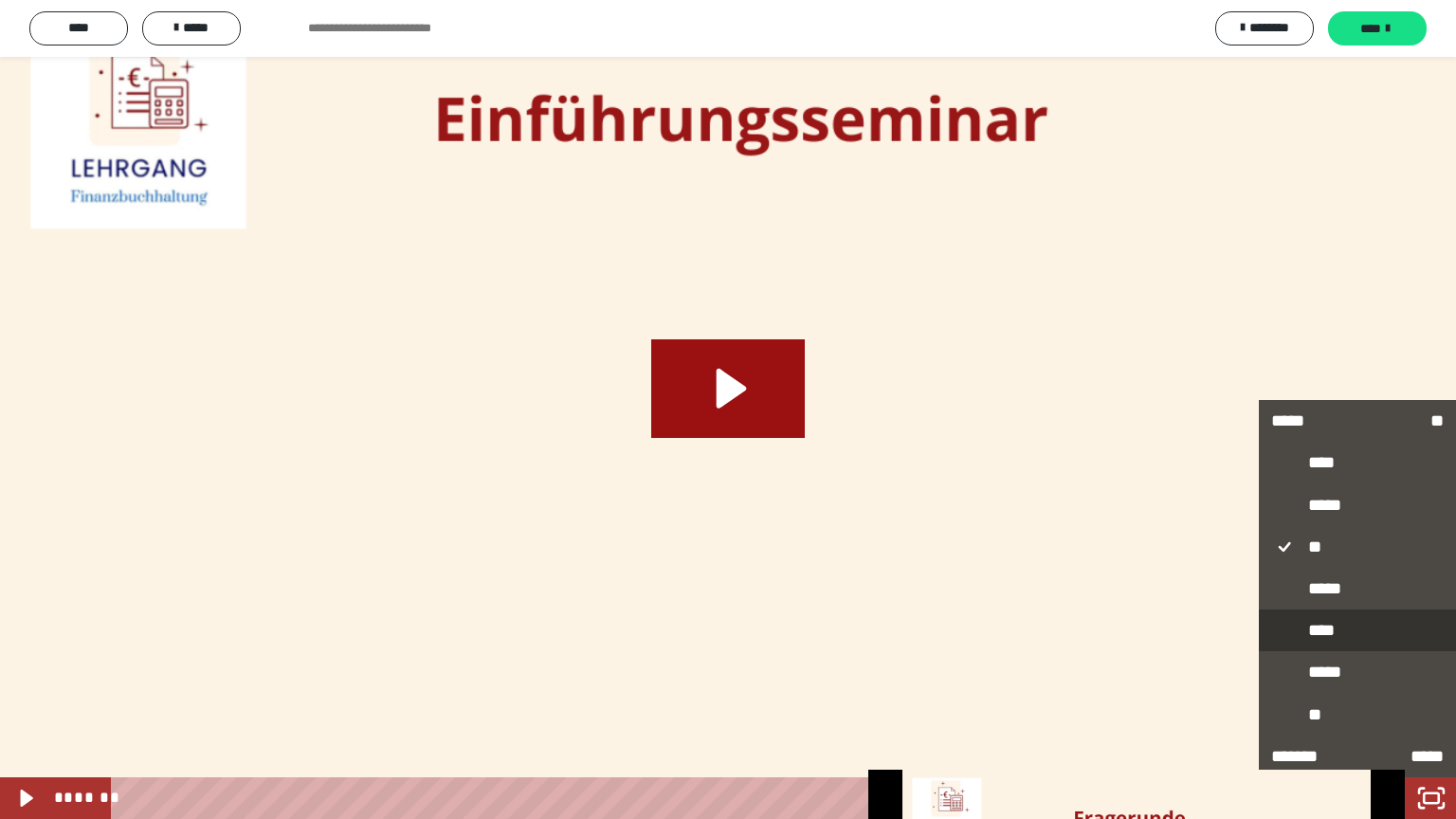 click on "****" at bounding box center [1357, 631] 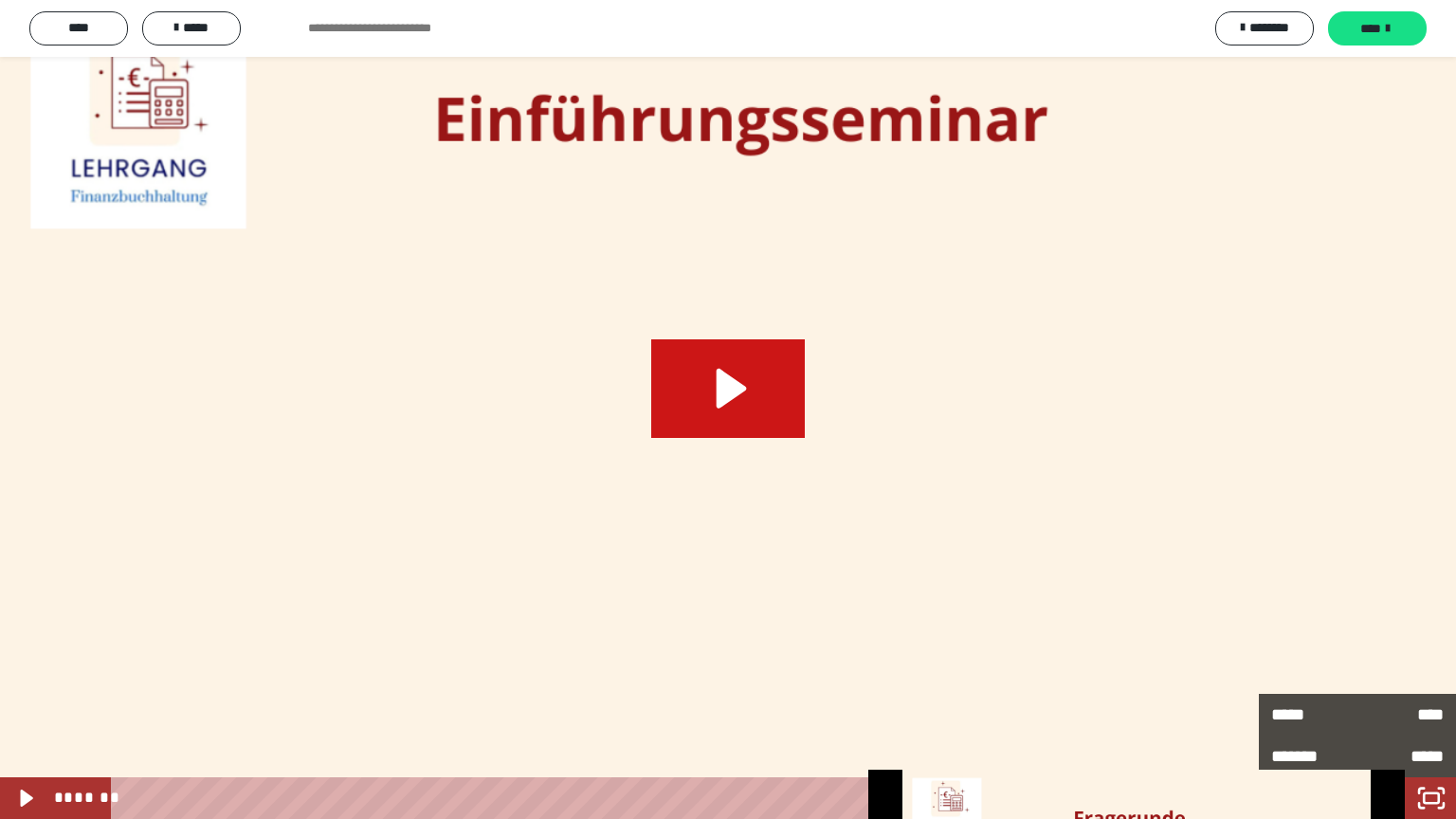 click 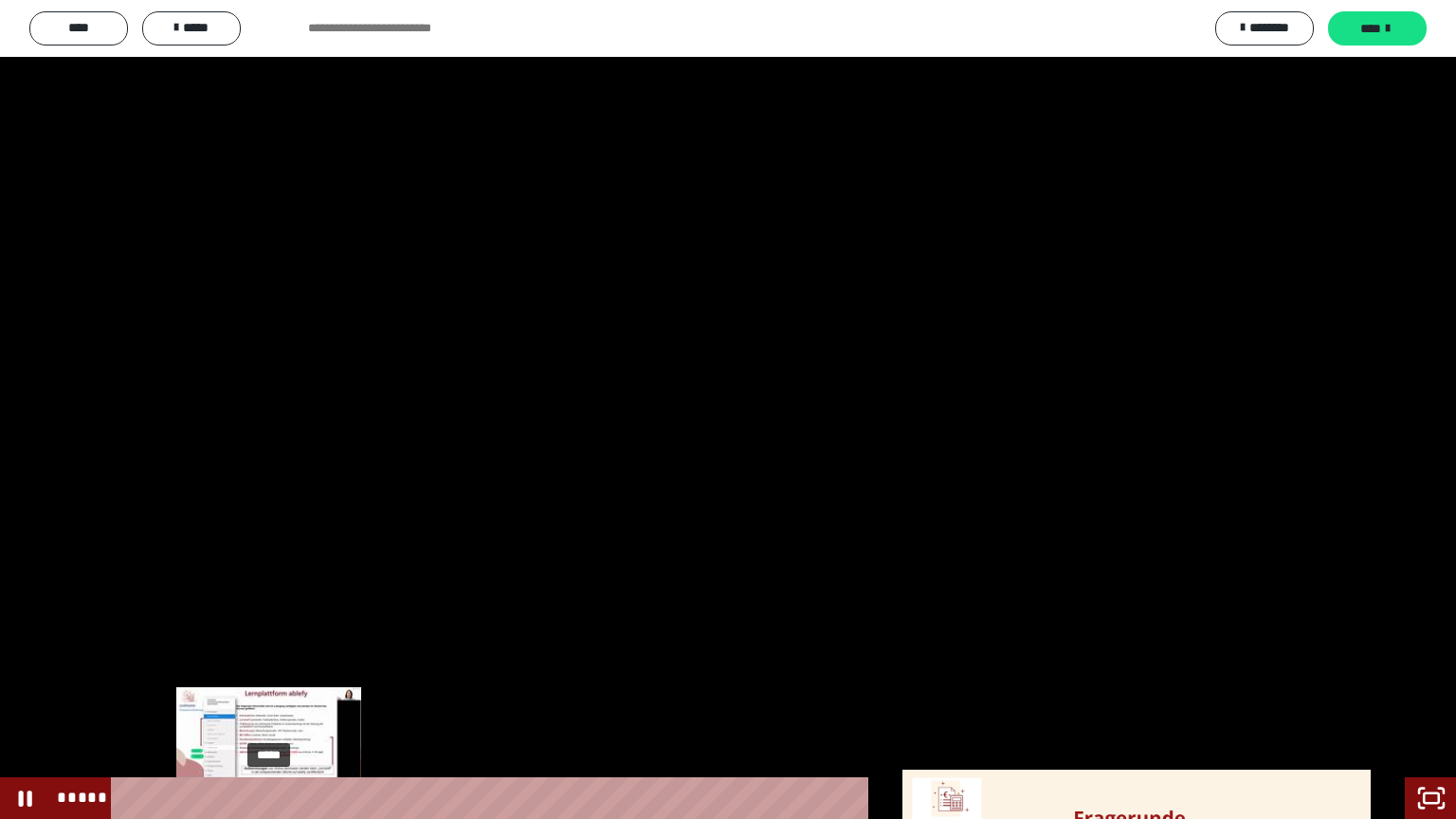 click on "*****" at bounding box center (712, 798) 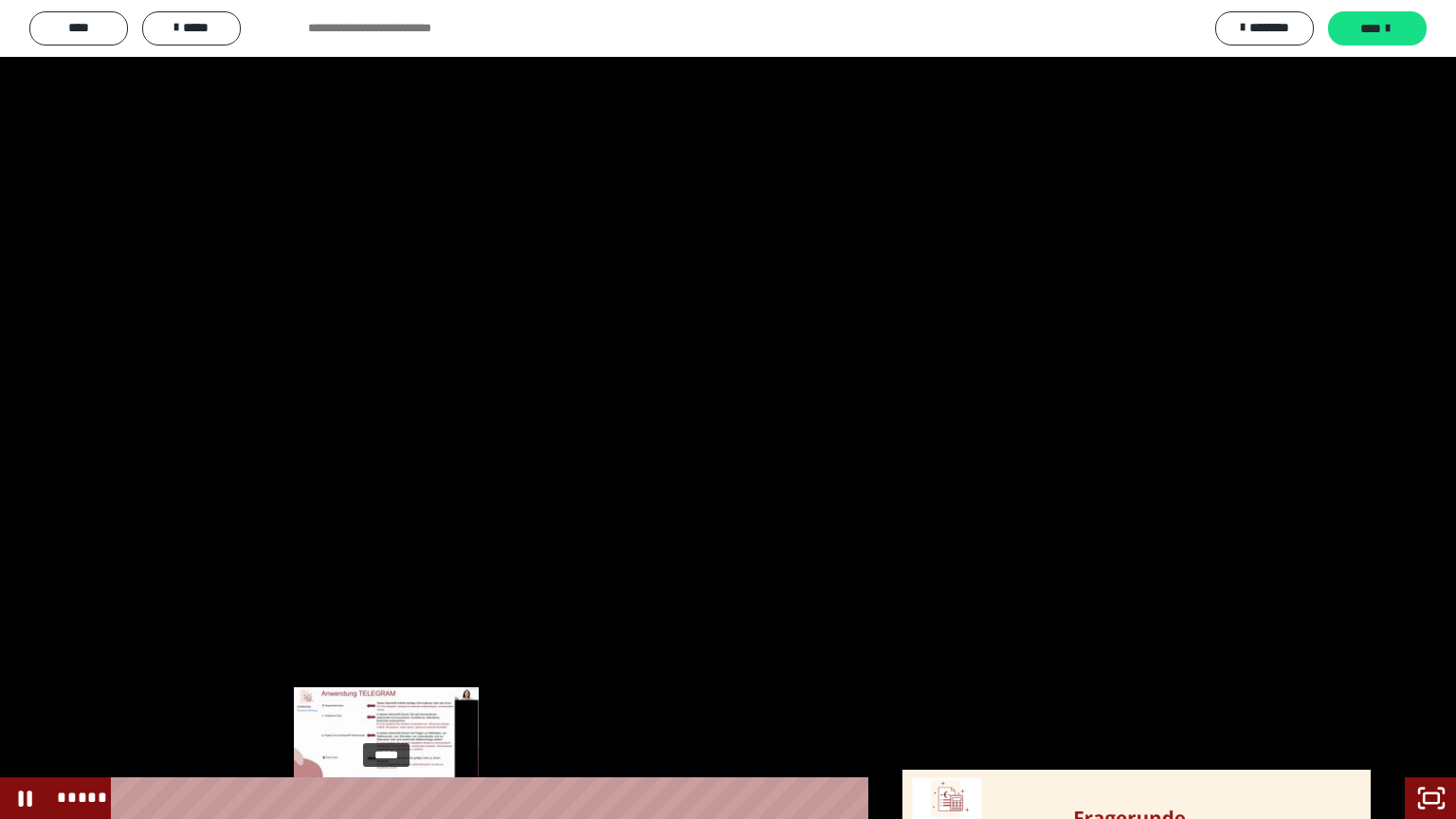 click on "*****" at bounding box center (712, 798) 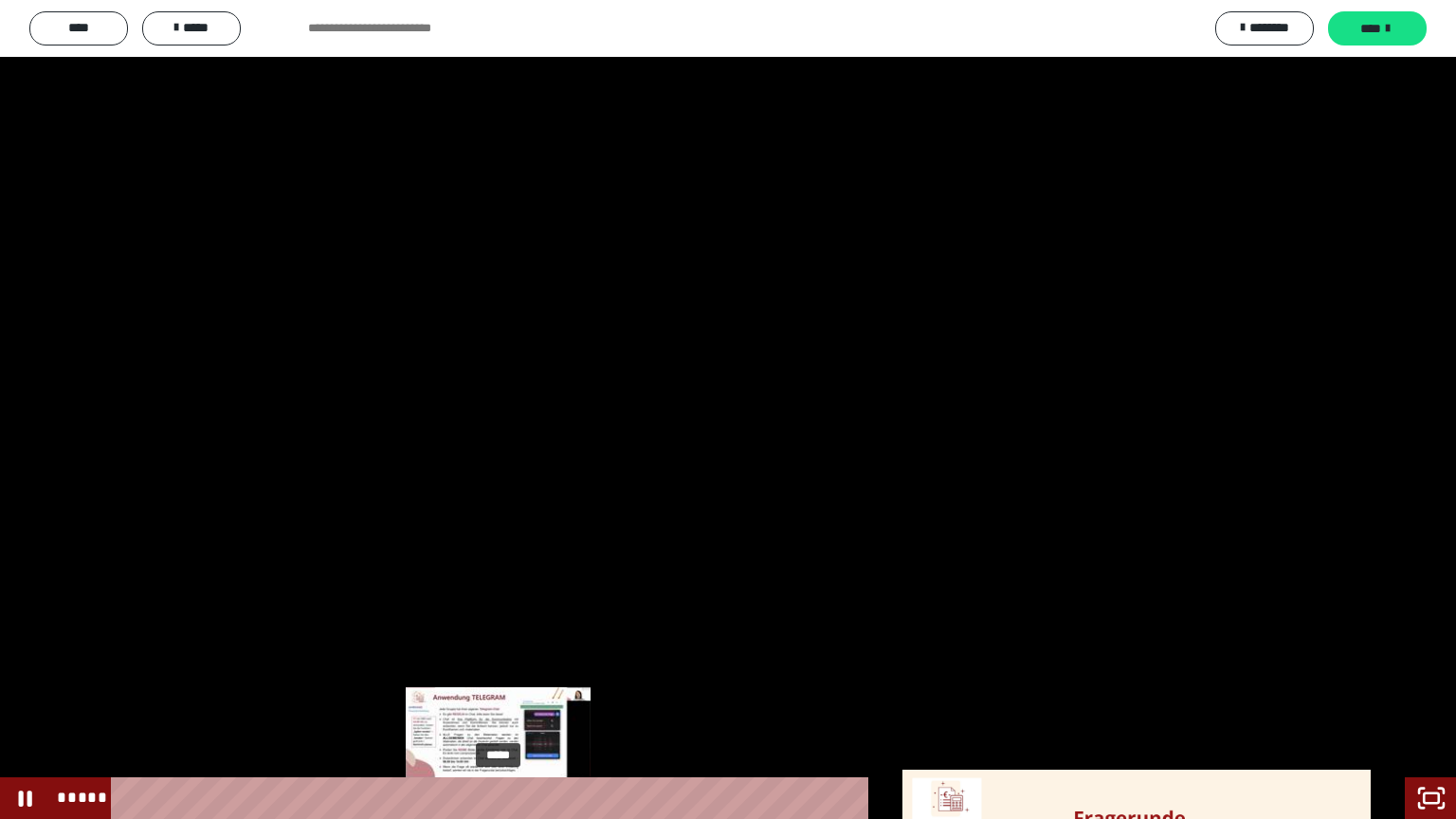 click on "*****" at bounding box center [712, 798] 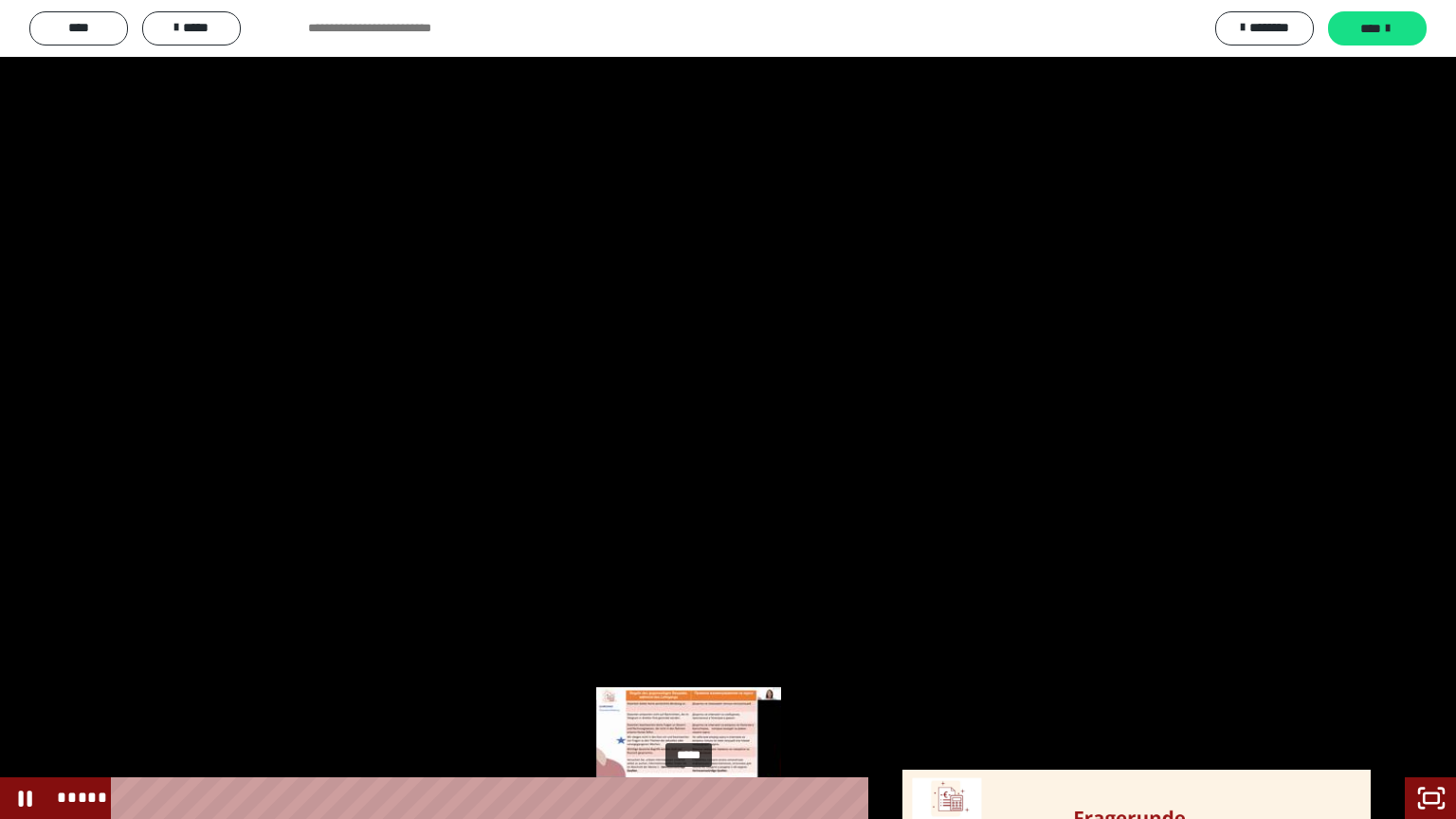click on "*****" at bounding box center (712, 798) 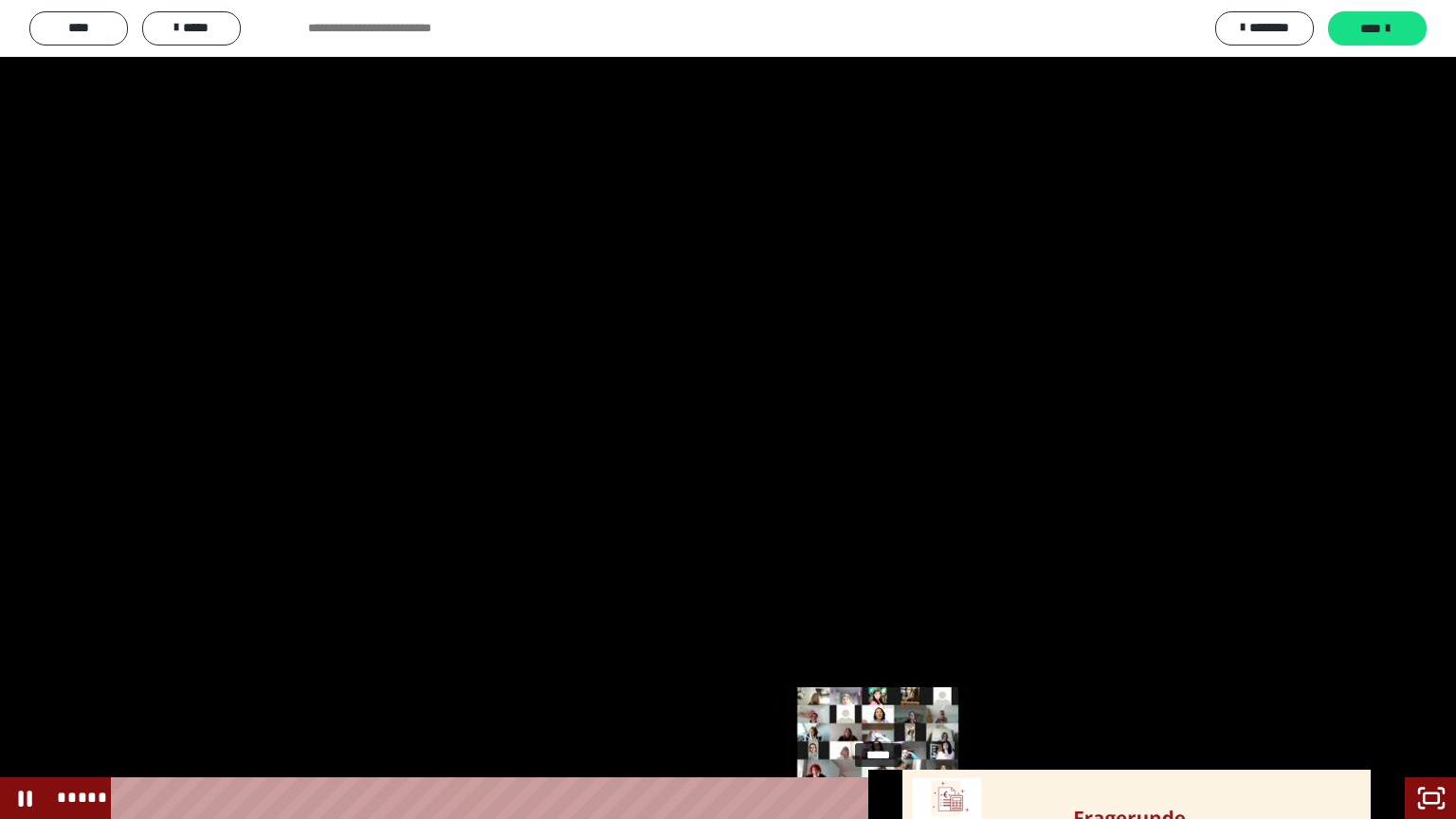click on "*****" at bounding box center [712, 798] 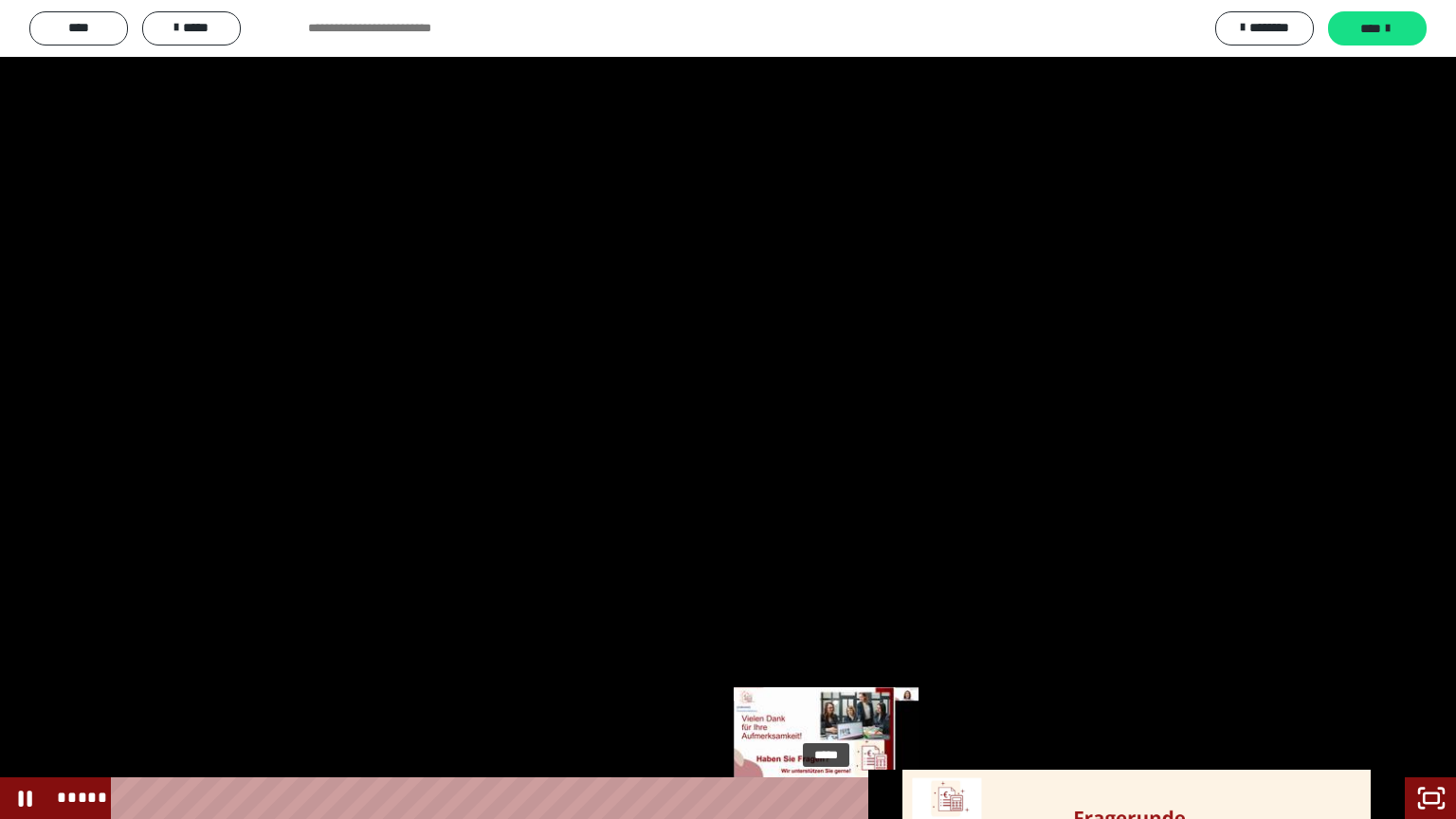 click on "*****" at bounding box center (712, 798) 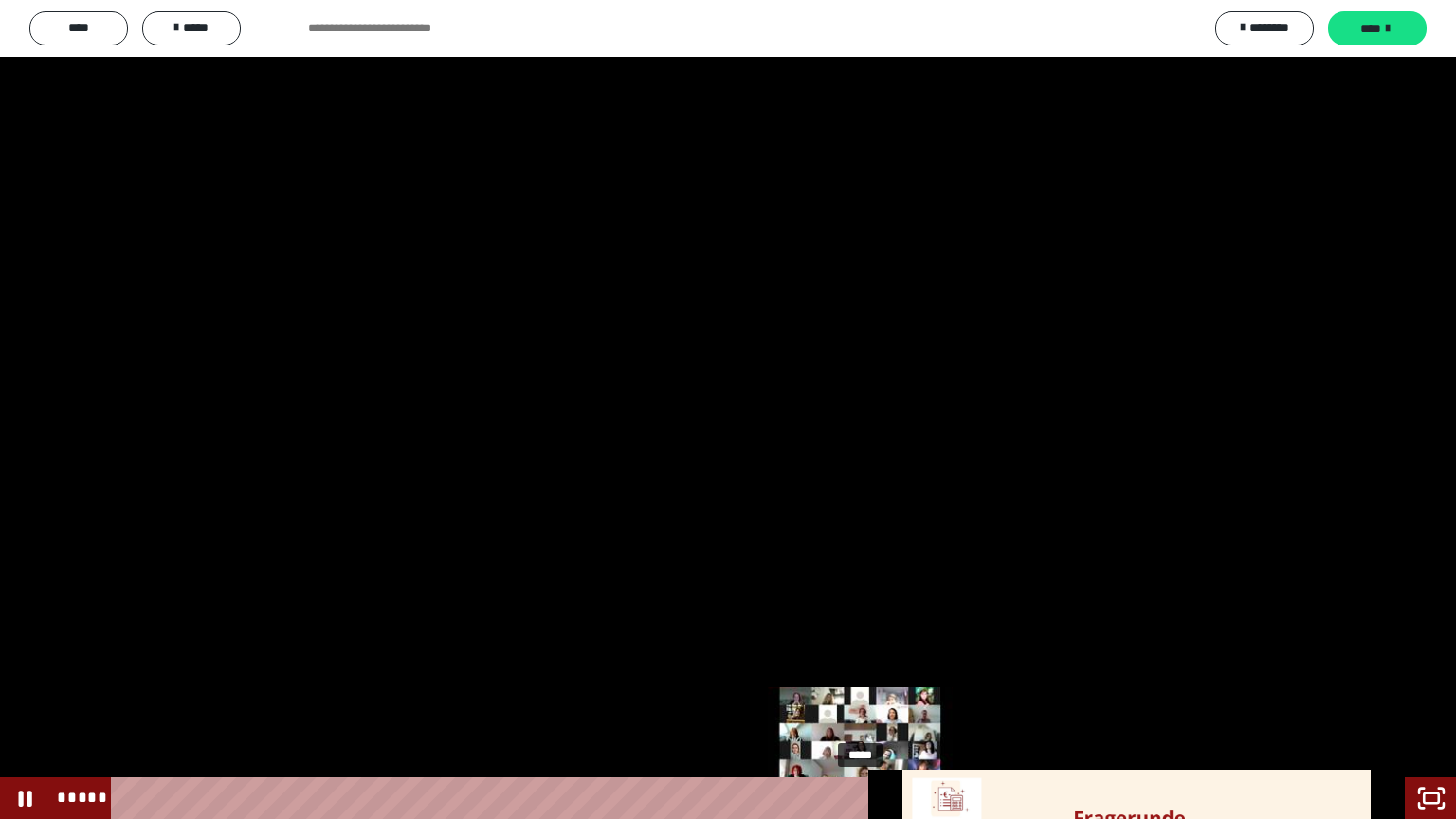 click on "*****" at bounding box center (712, 798) 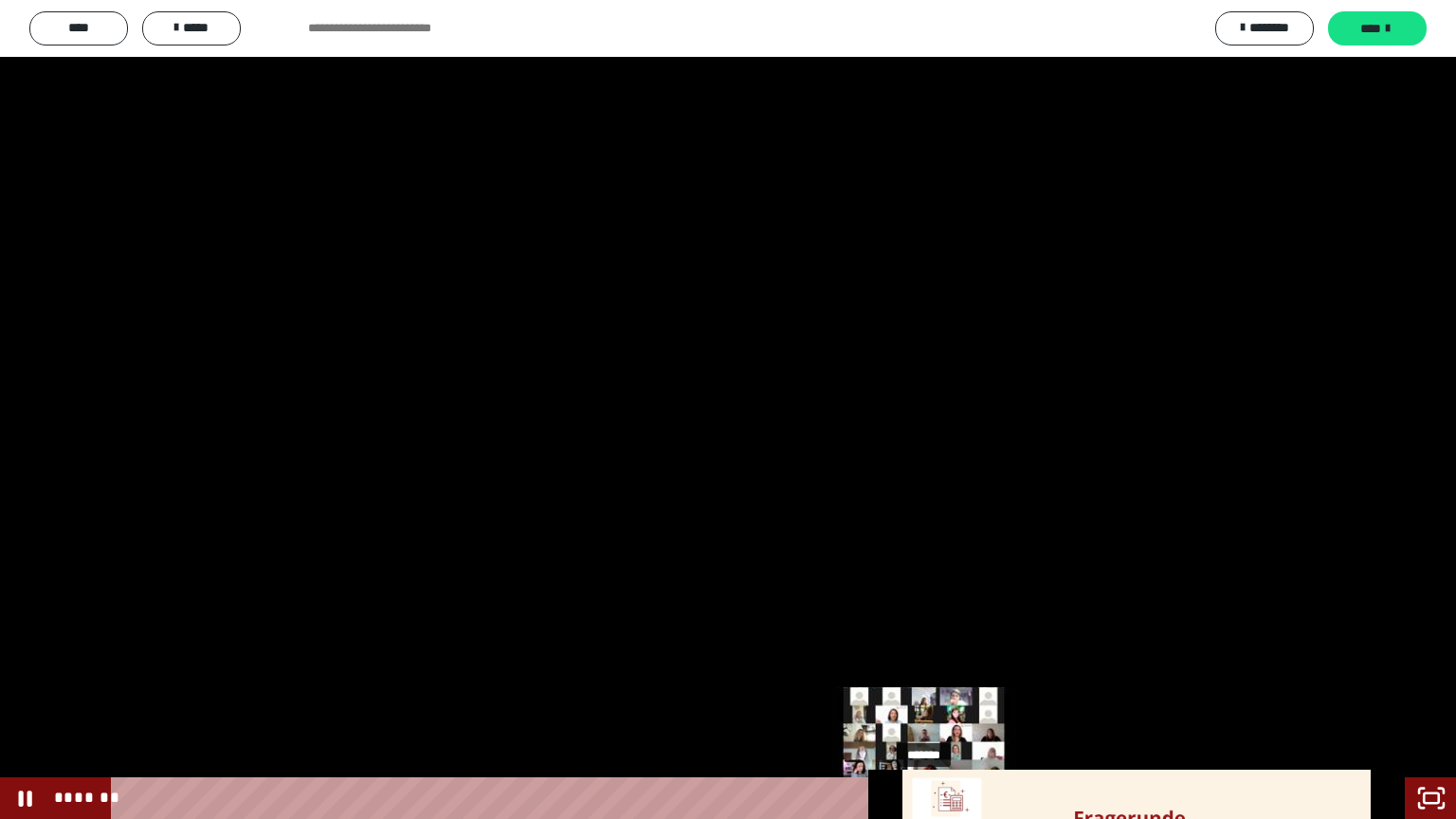 click on "*******" at bounding box center [712, 798] 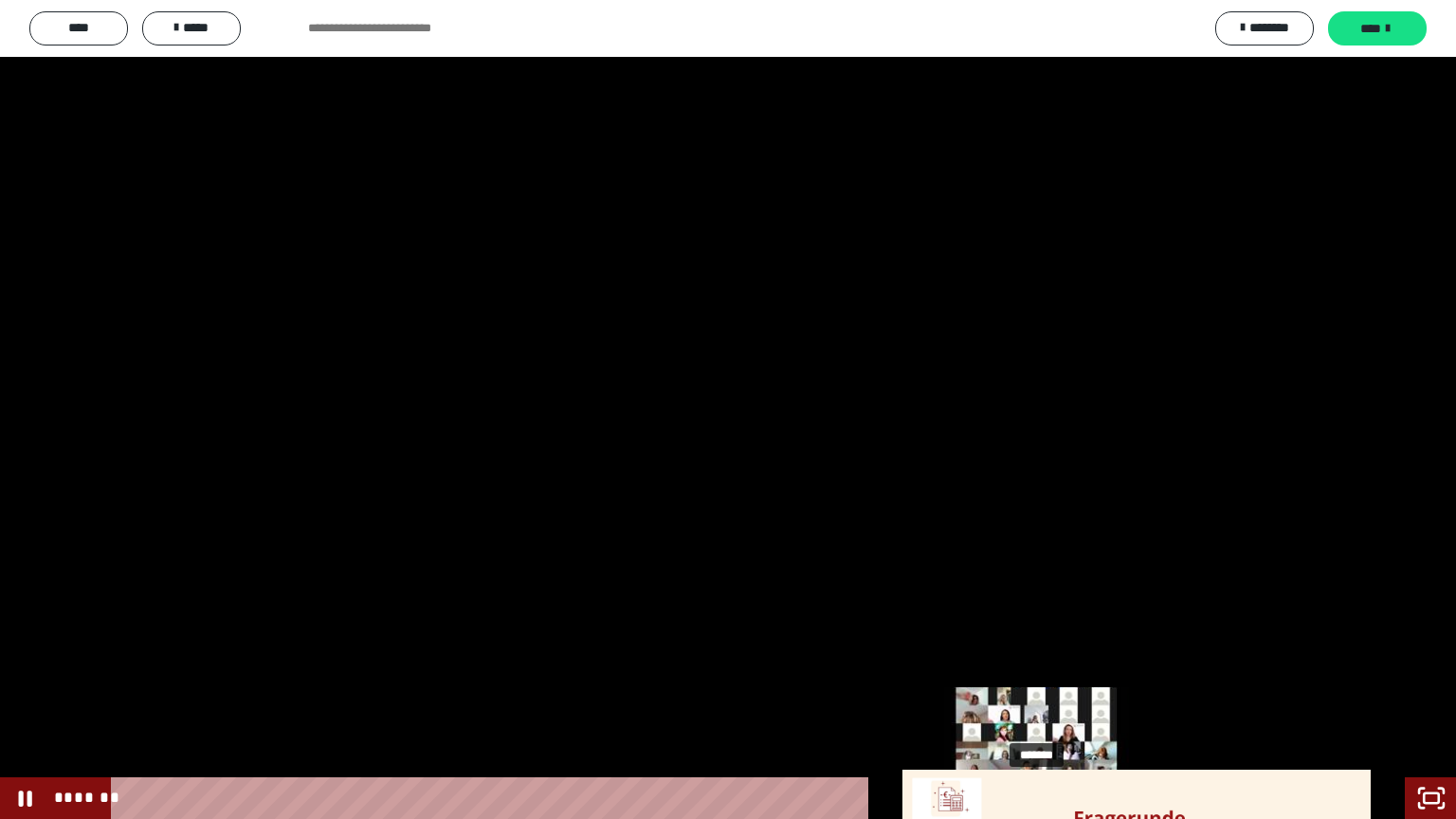 click on "*******" at bounding box center [712, 798] 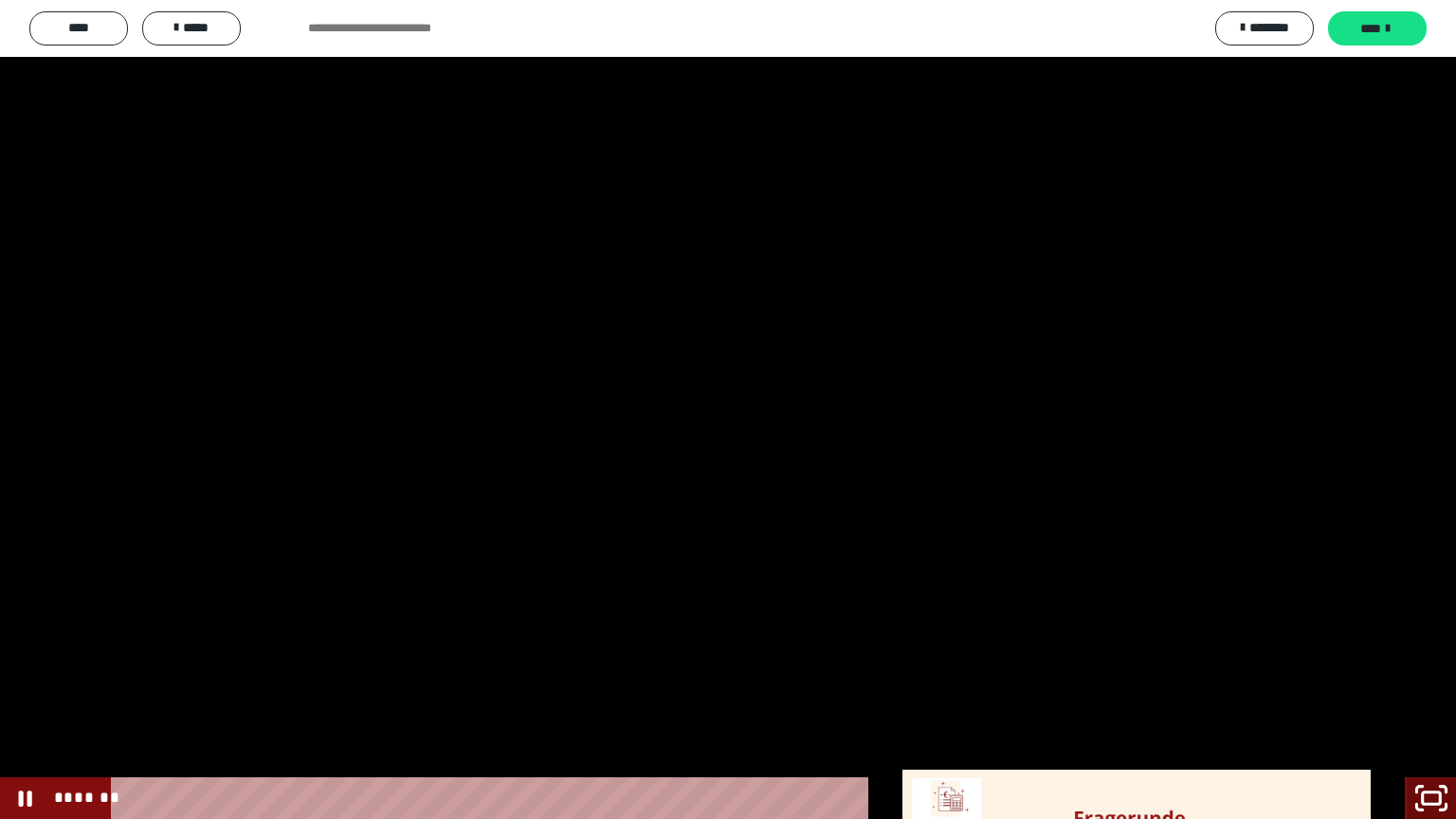 click 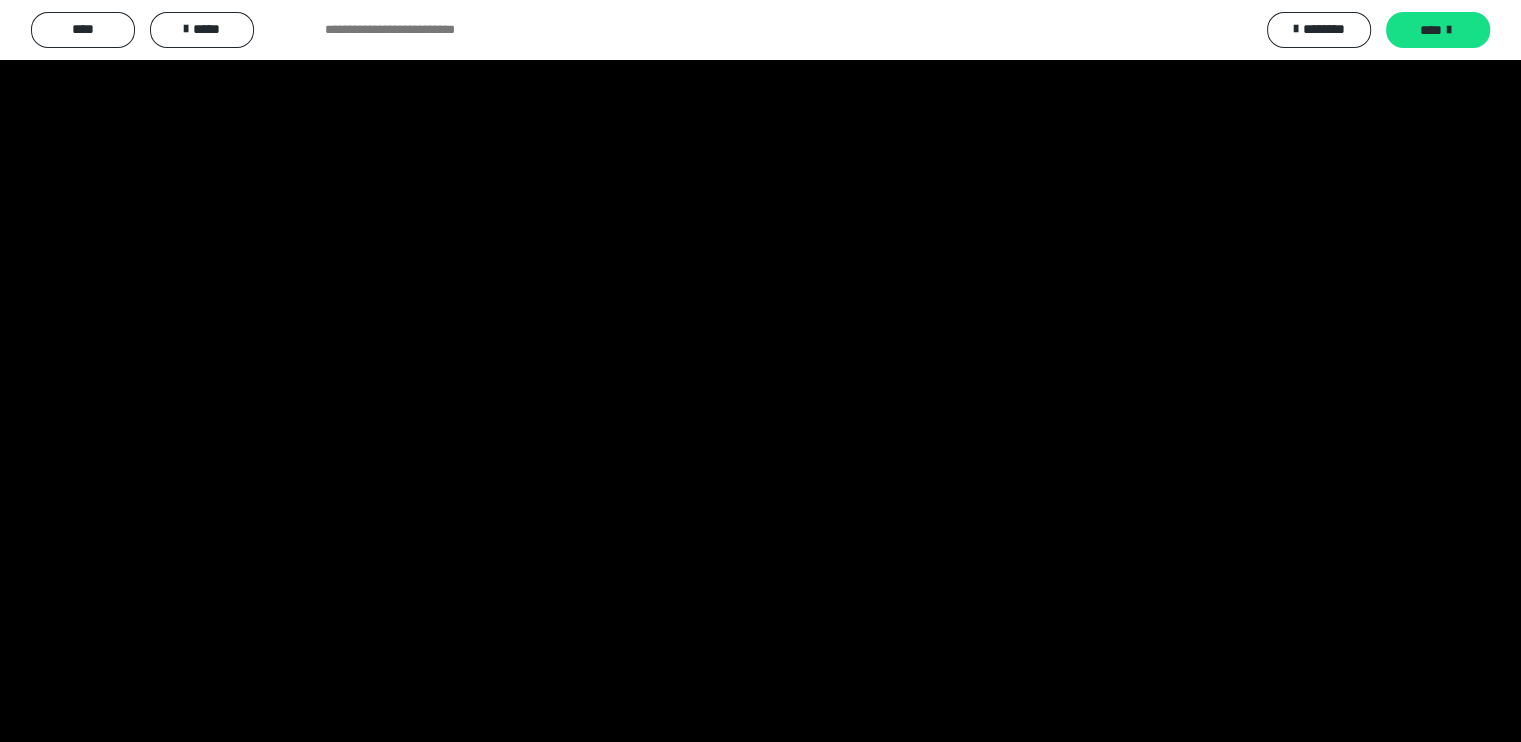 scroll, scrollTop: 243, scrollLeft: 0, axis: vertical 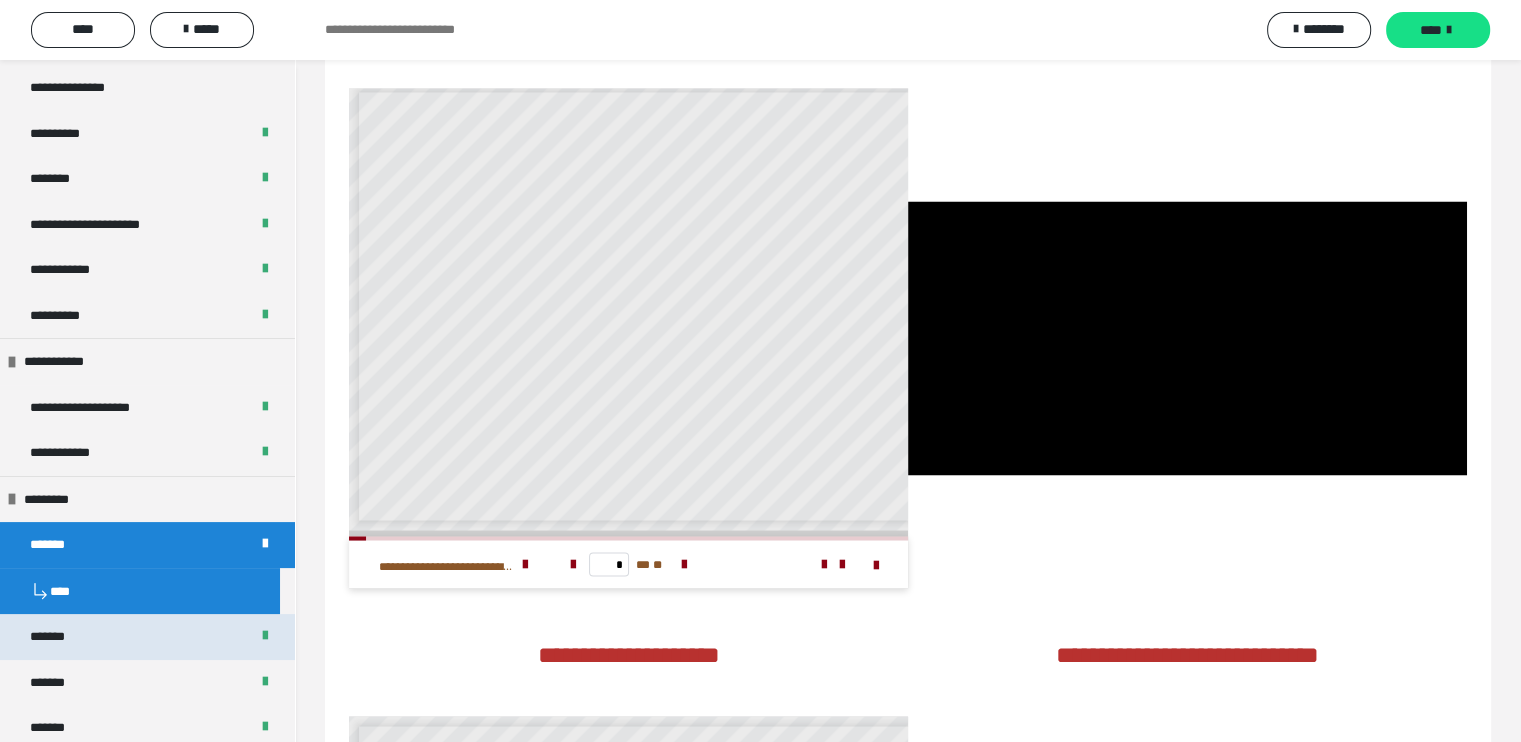 click on "*******" at bounding box center [147, 637] 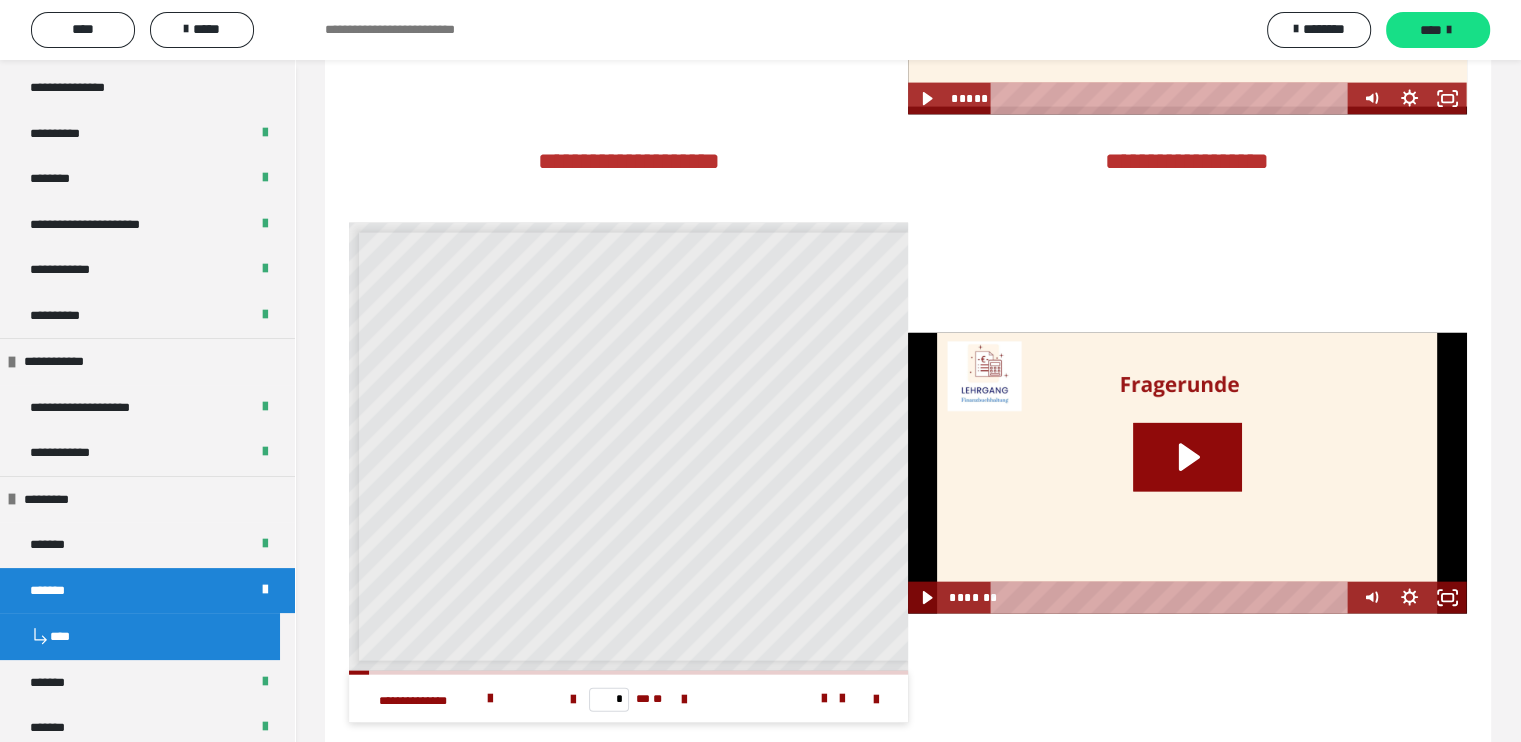 scroll, scrollTop: 4476, scrollLeft: 0, axis: vertical 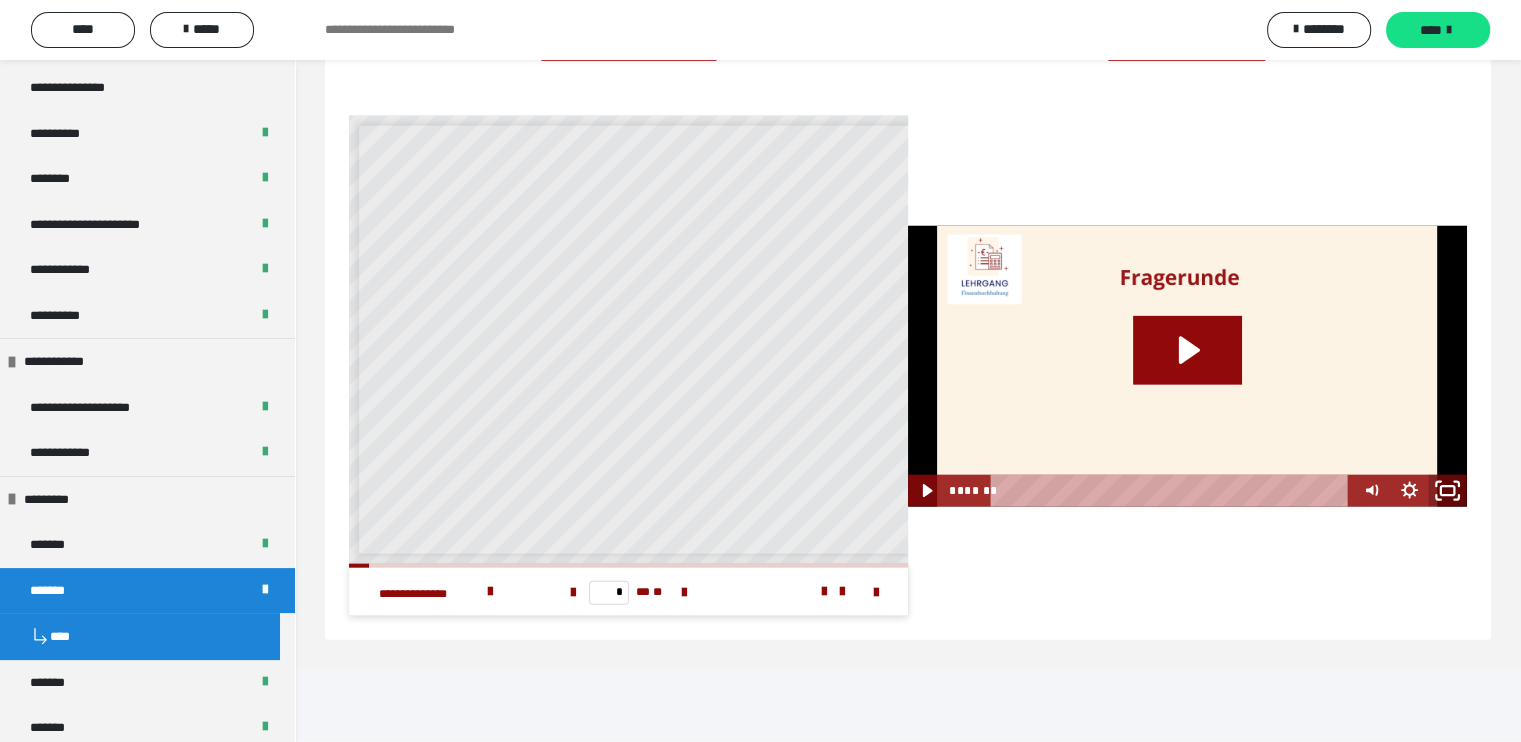 click 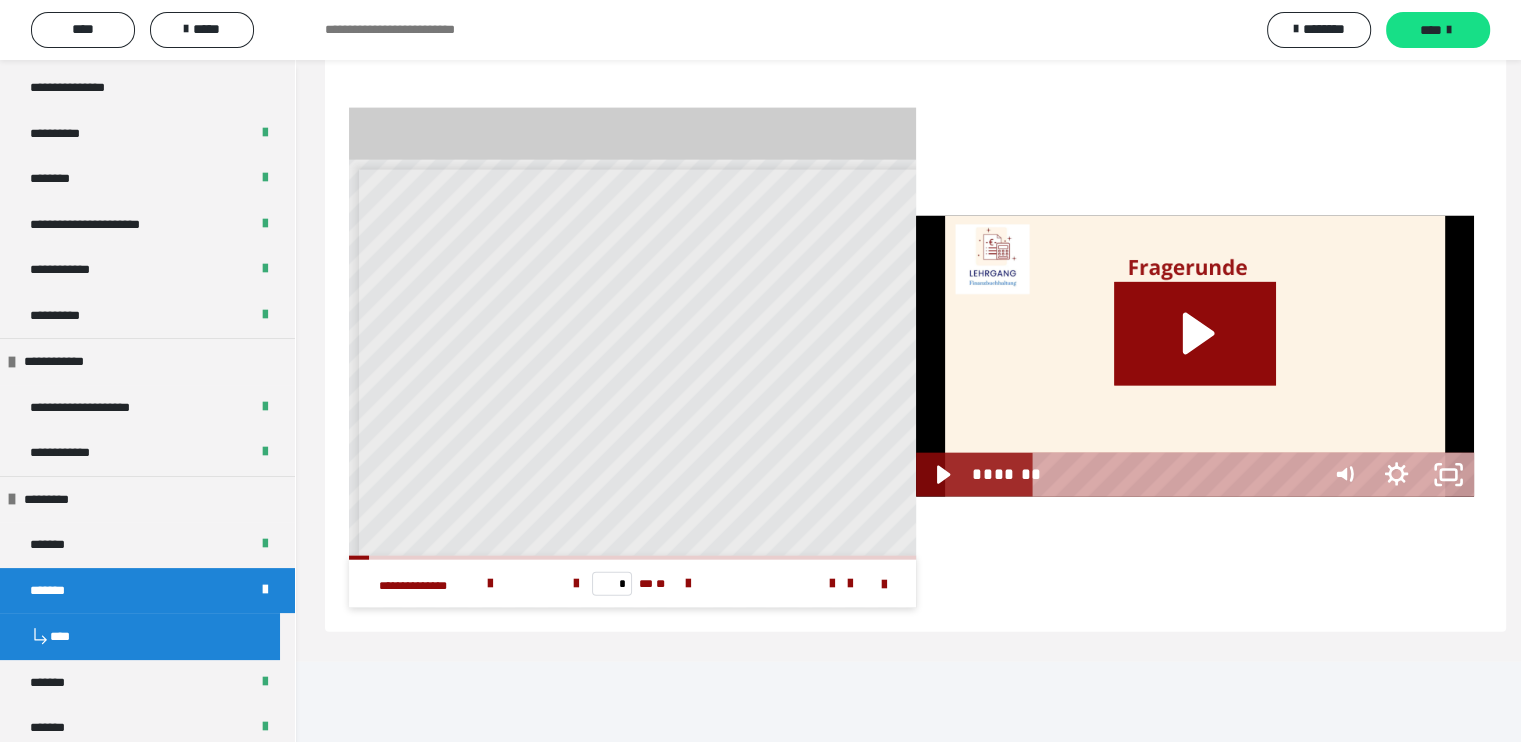 scroll, scrollTop: 4381, scrollLeft: 0, axis: vertical 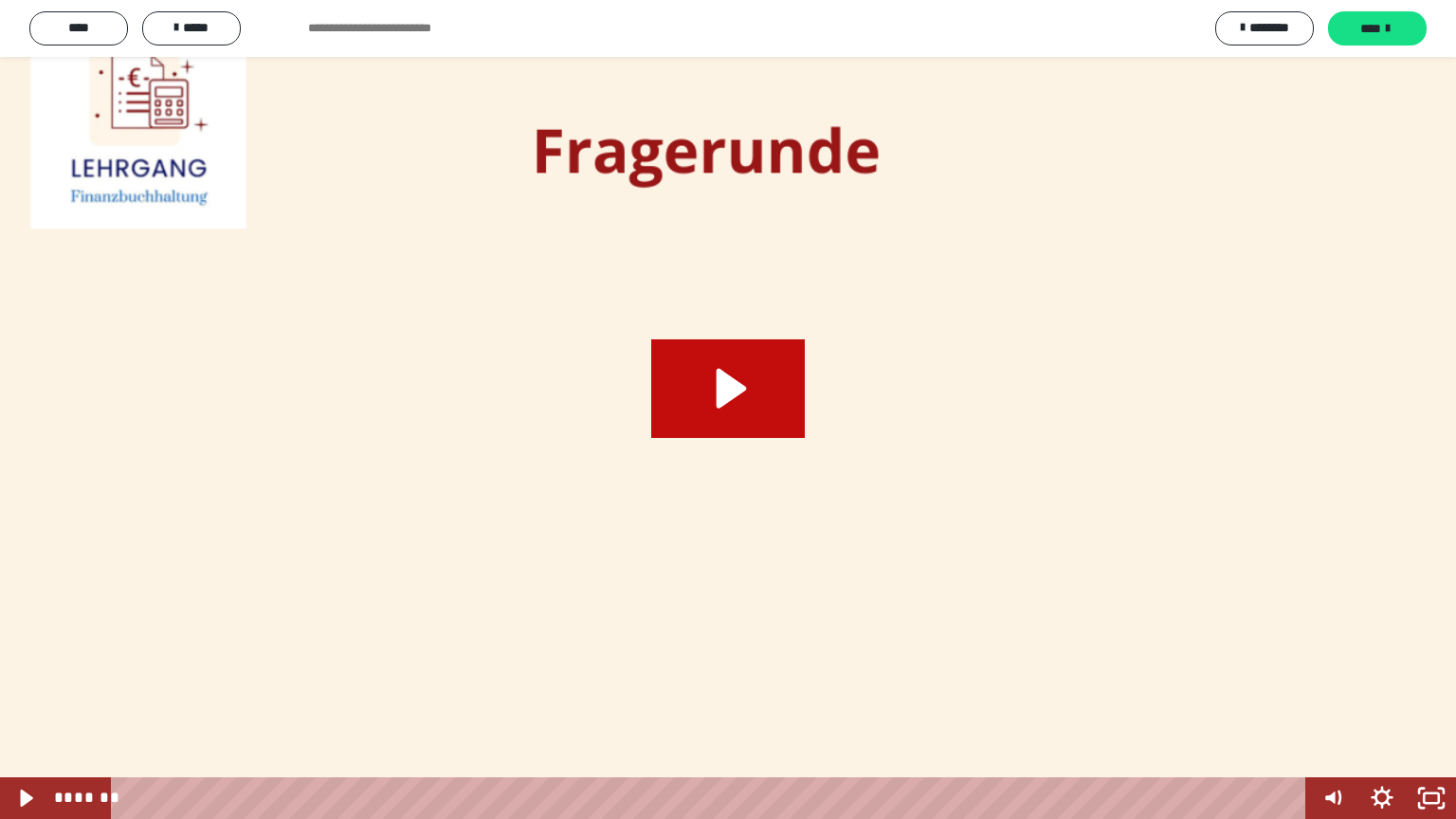 click 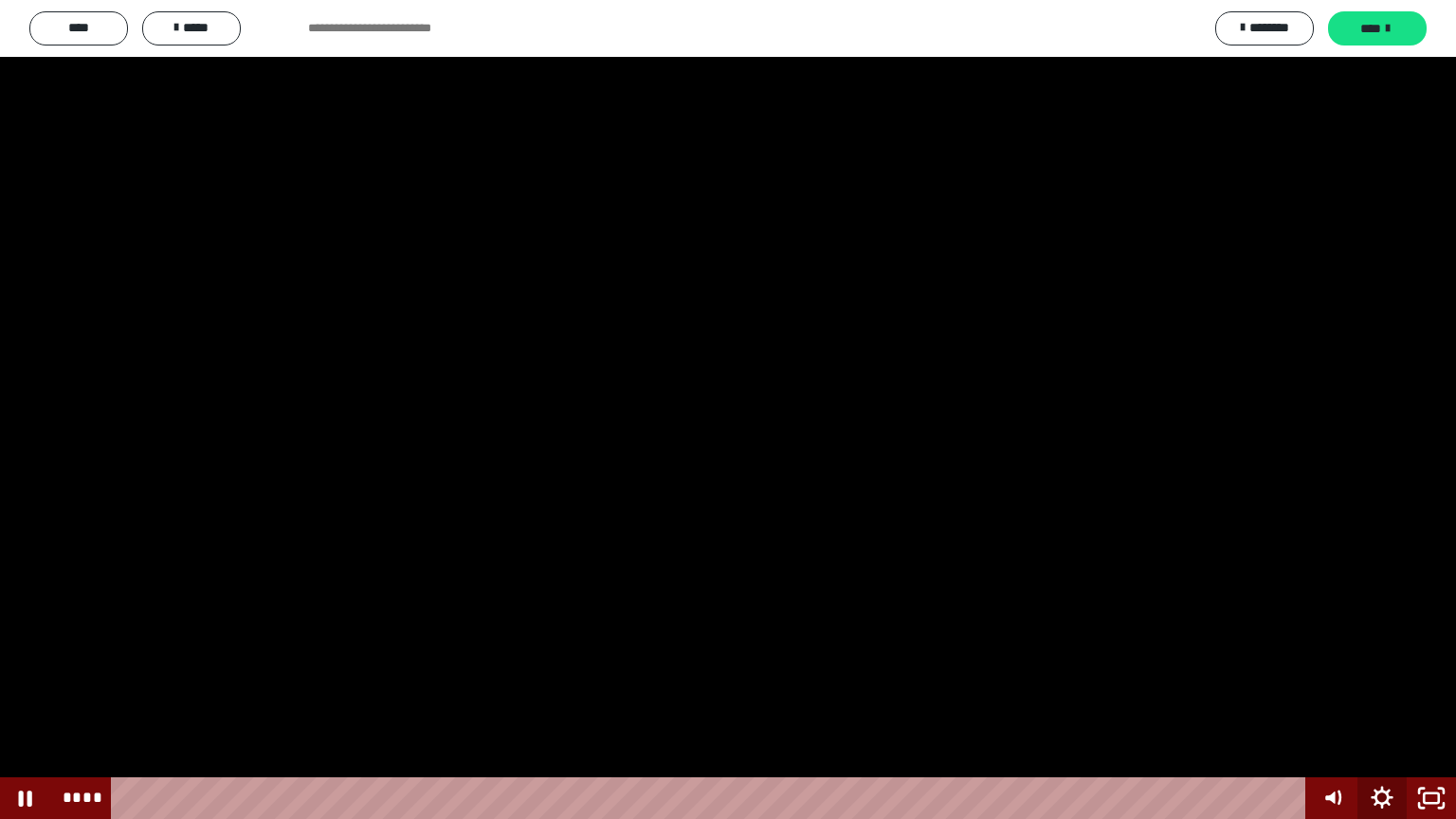 click 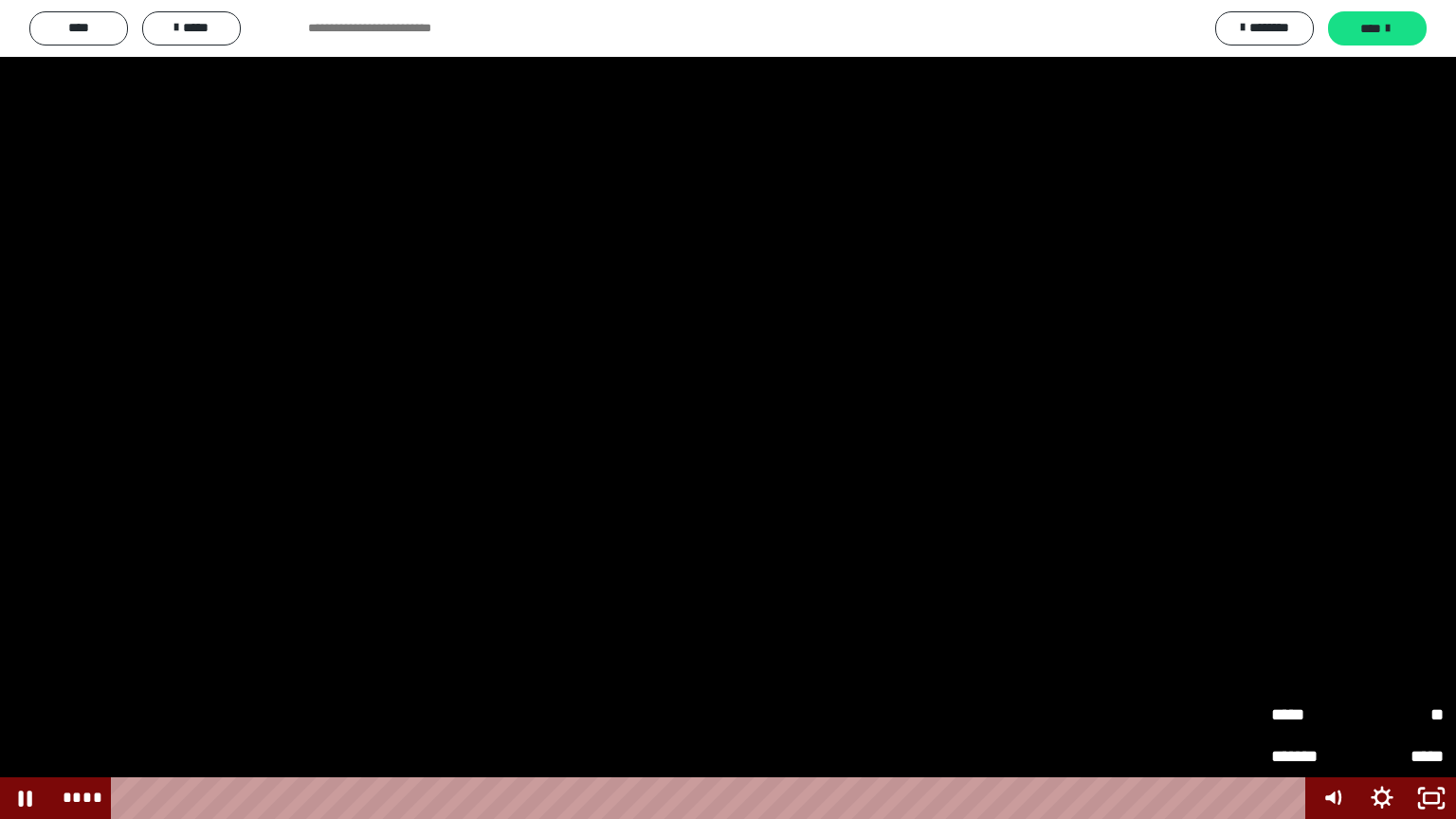 click on "**" at bounding box center (1400, 707) 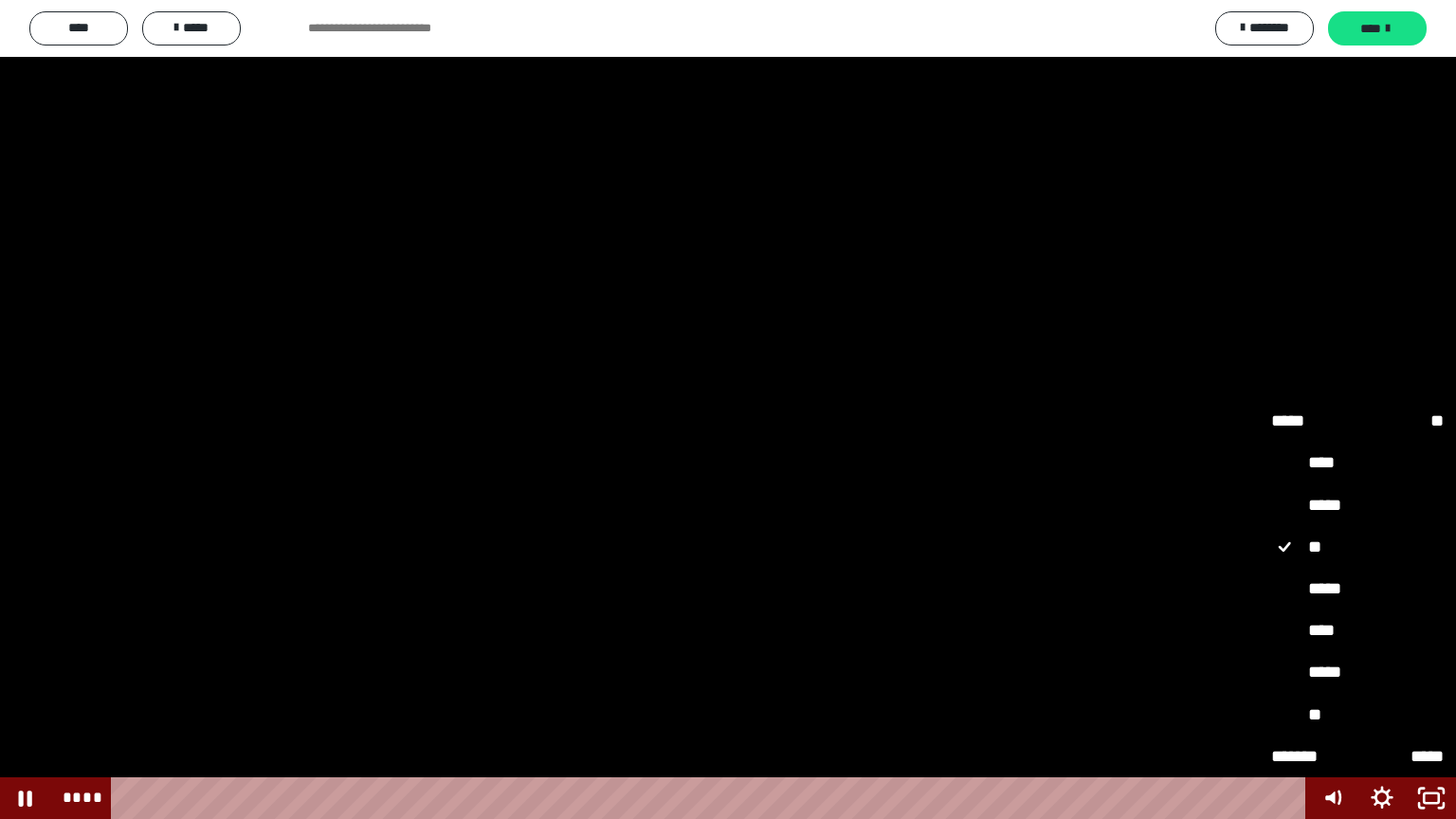 click on "****" at bounding box center (1357, 631) 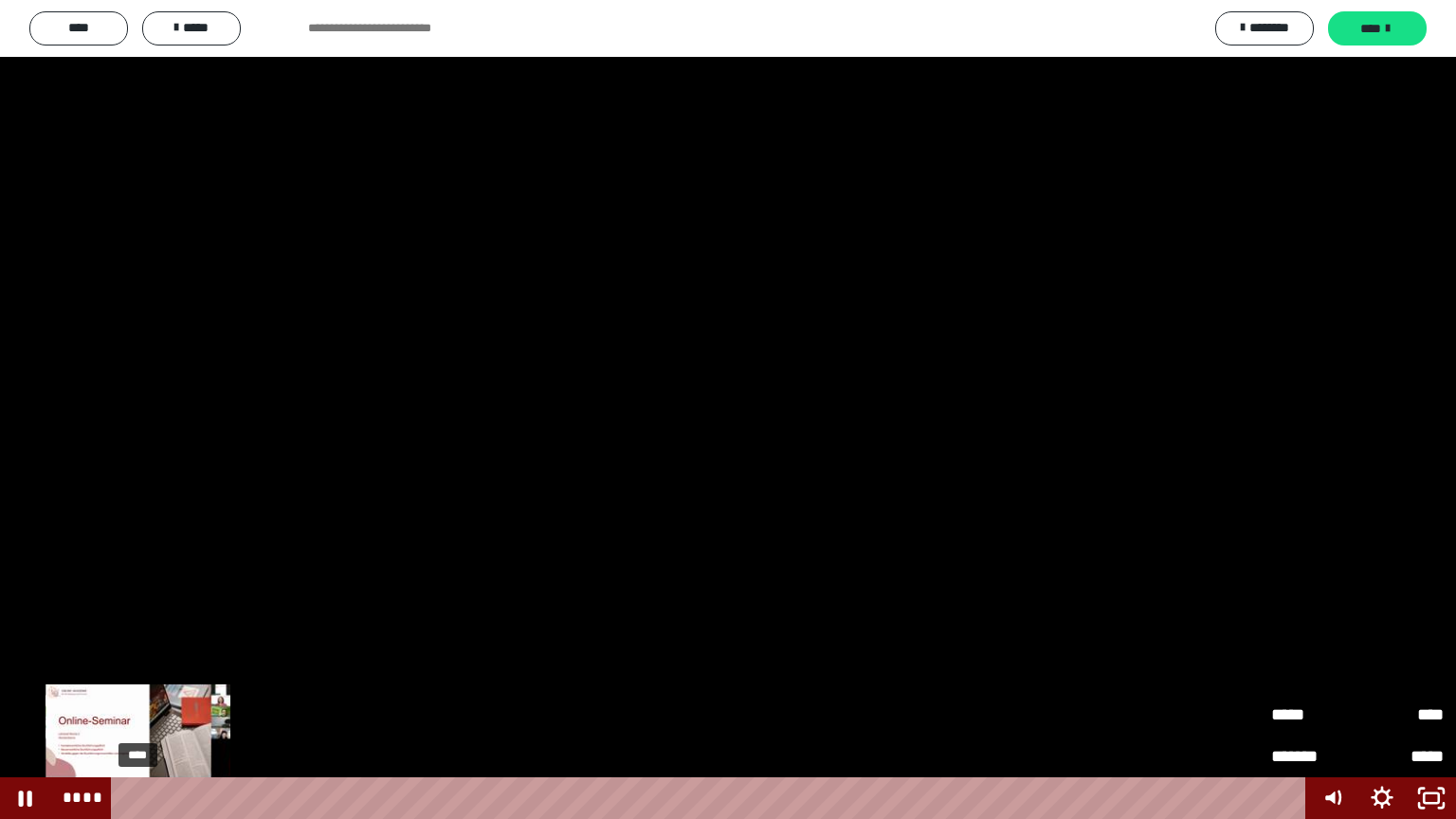click on "****" at bounding box center (712, 798) 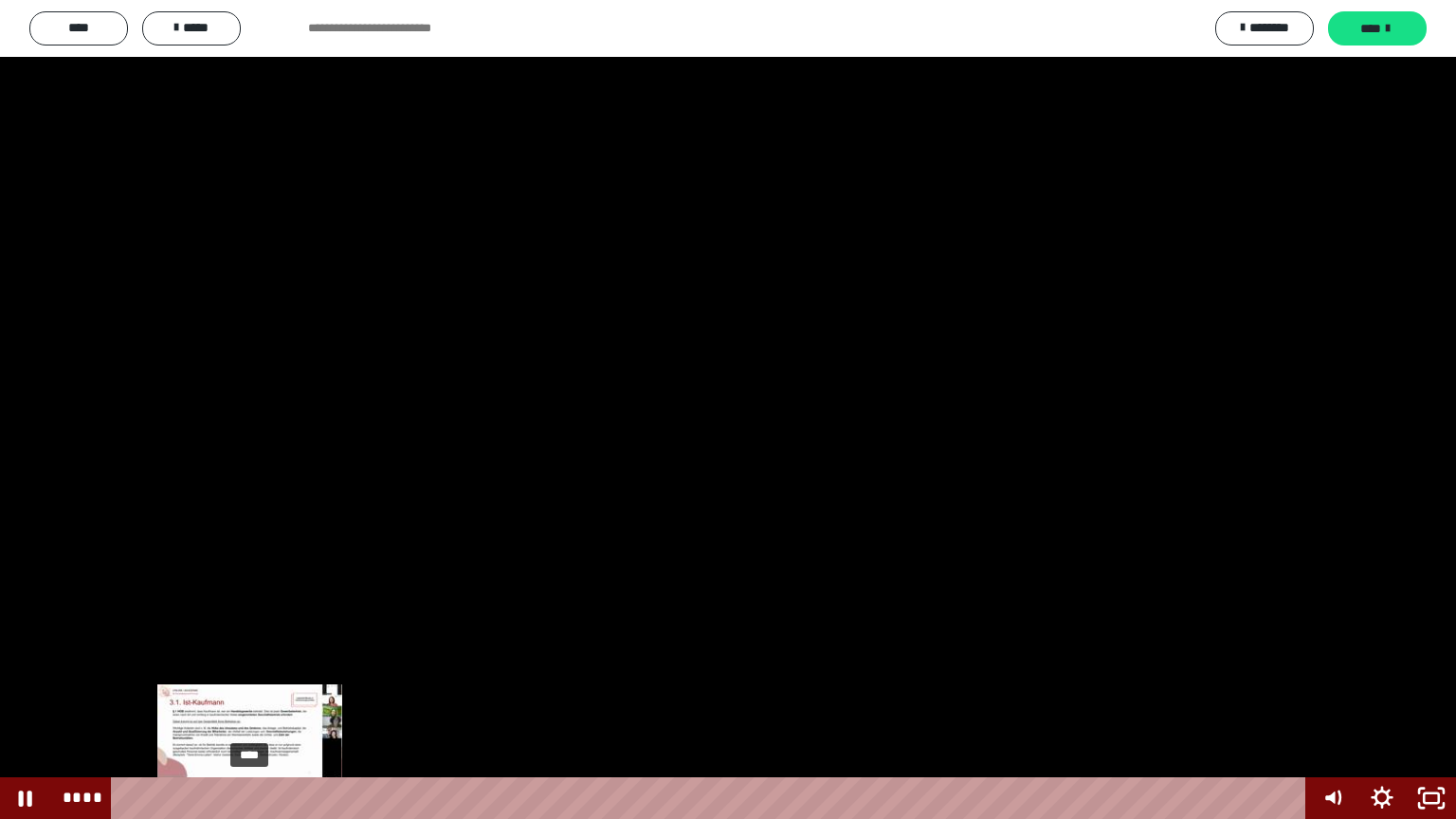 click on "****" at bounding box center (712, 798) 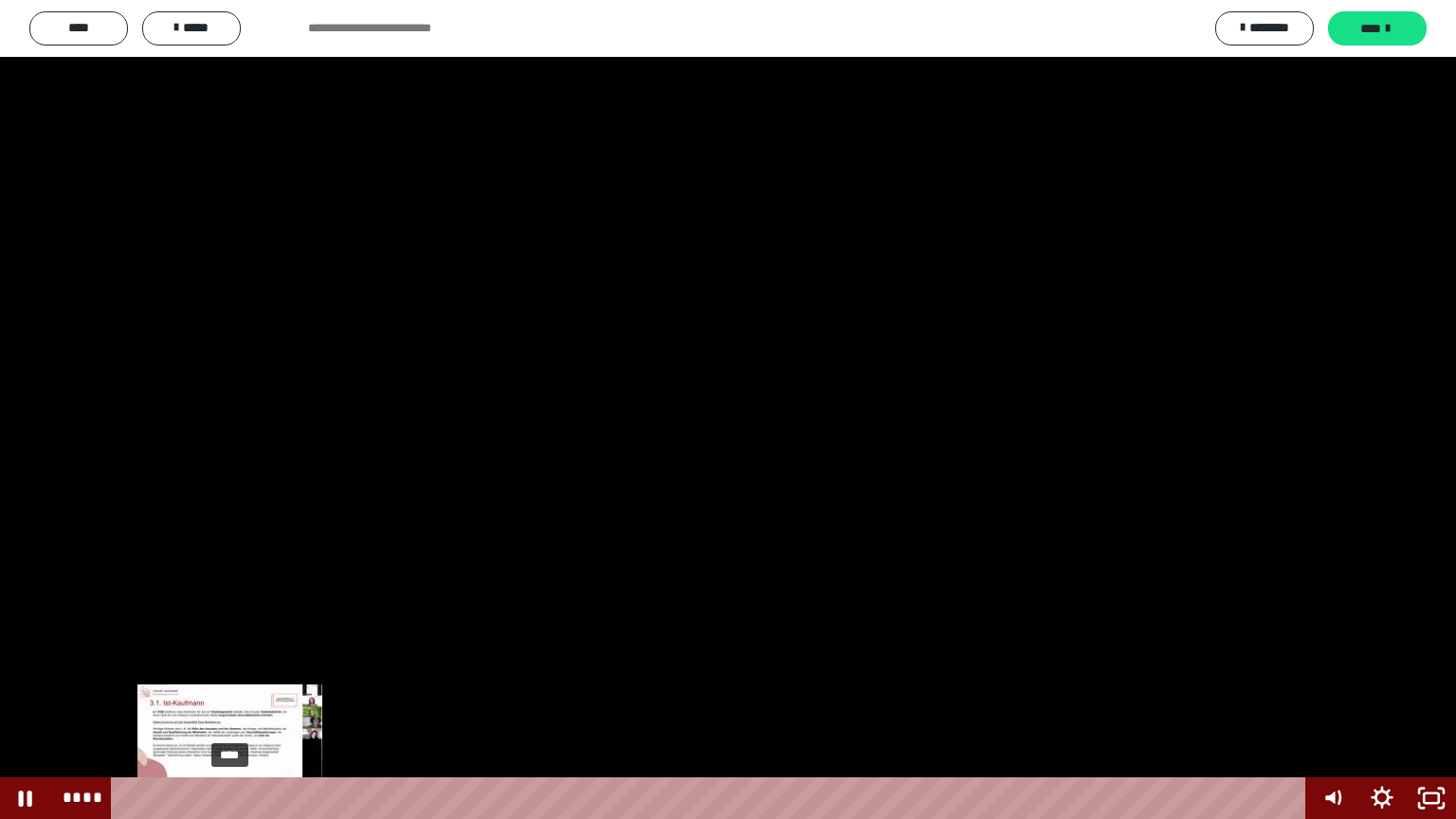 click on "****" at bounding box center (712, 798) 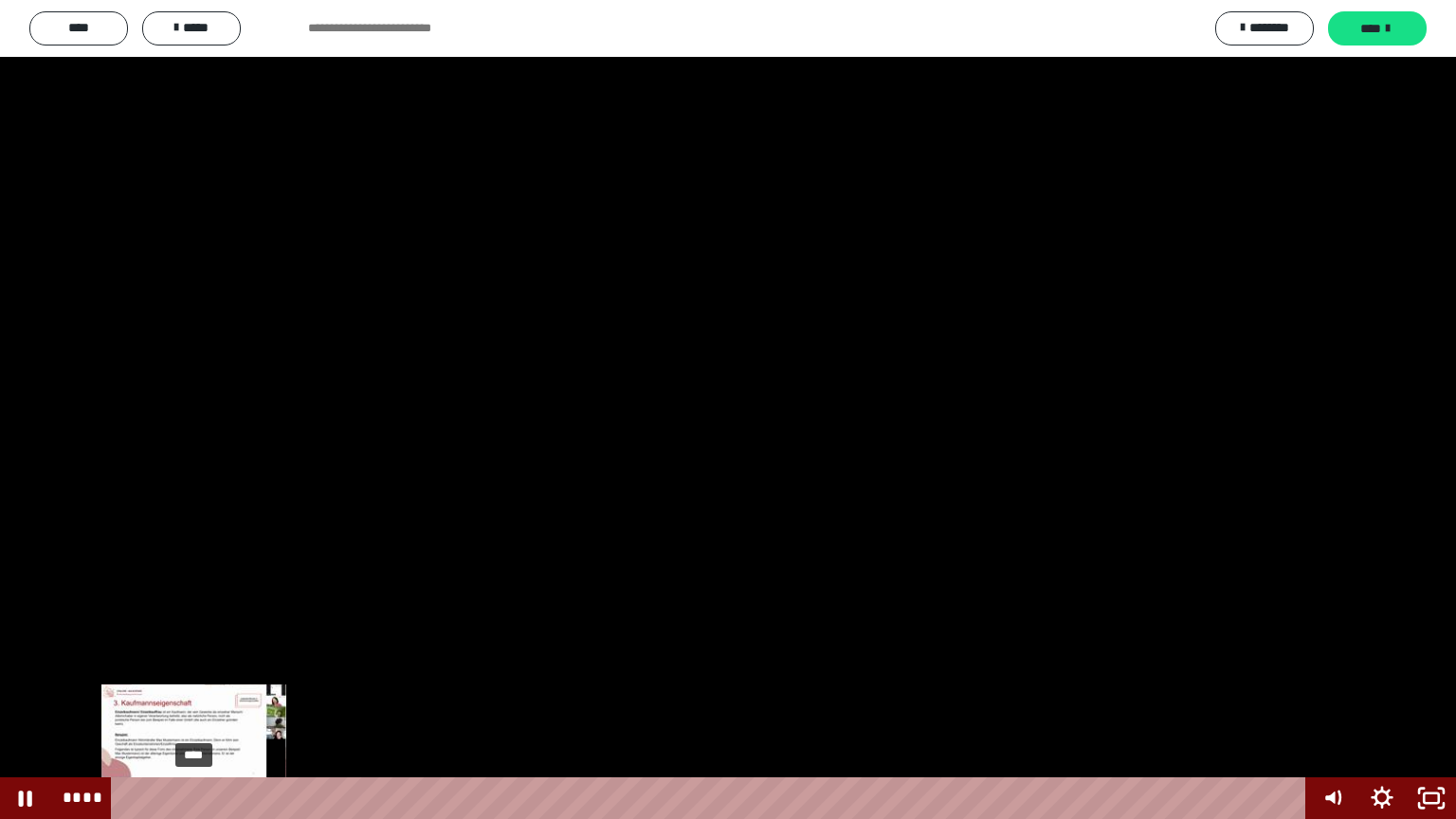 click on "****" at bounding box center [712, 798] 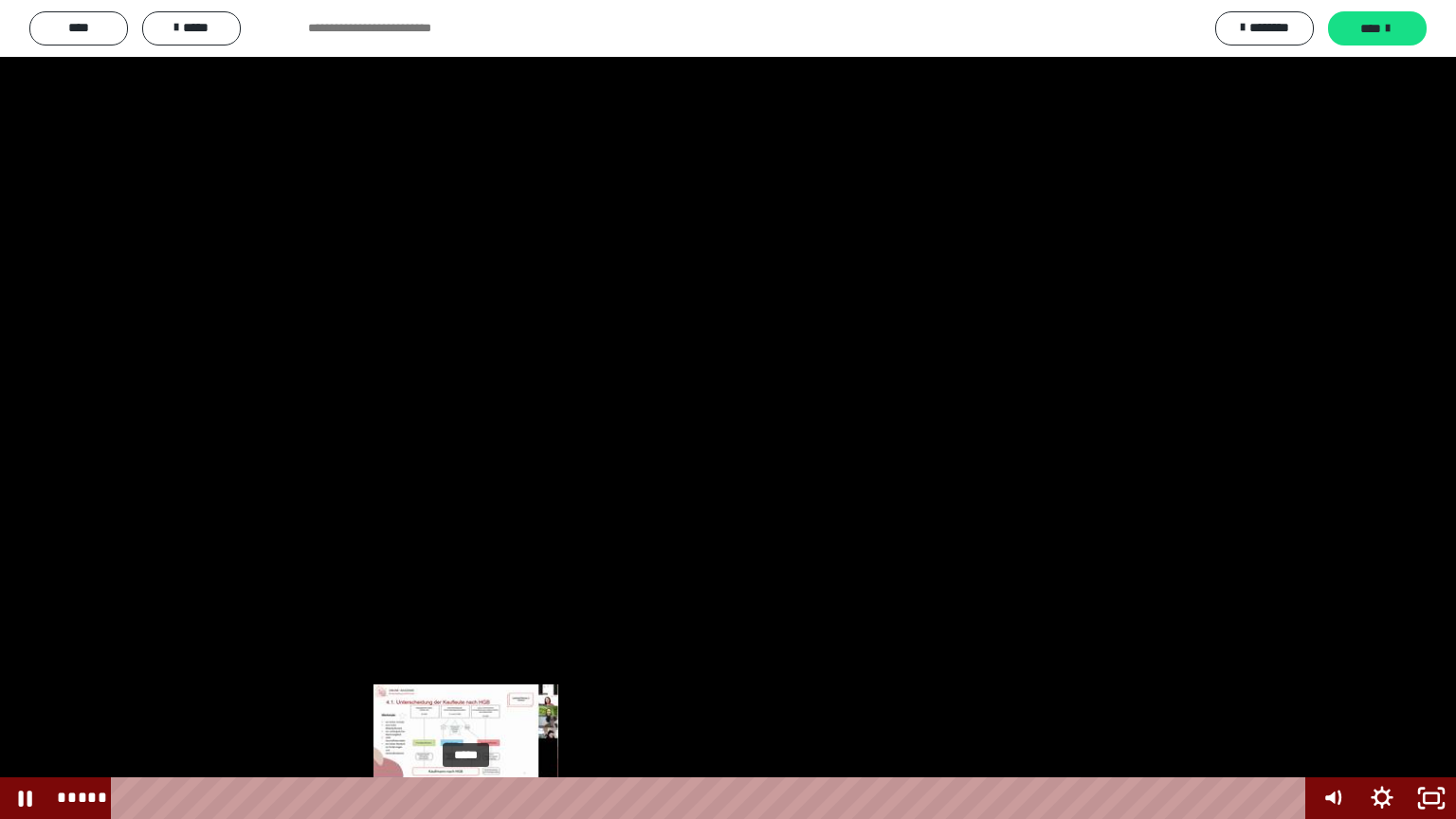 click on "*****" at bounding box center (712, 798) 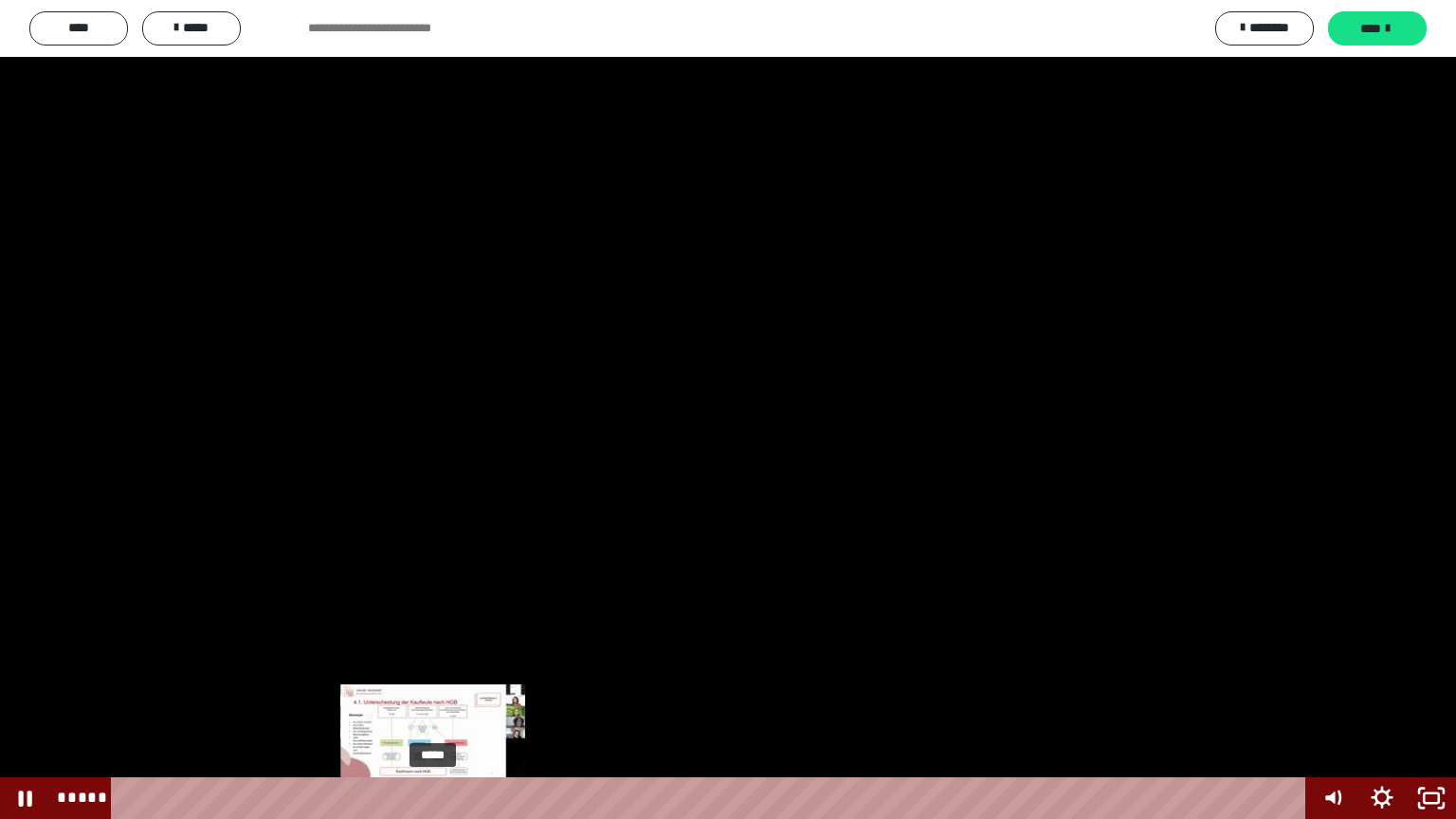 click on "*****" at bounding box center [712, 798] 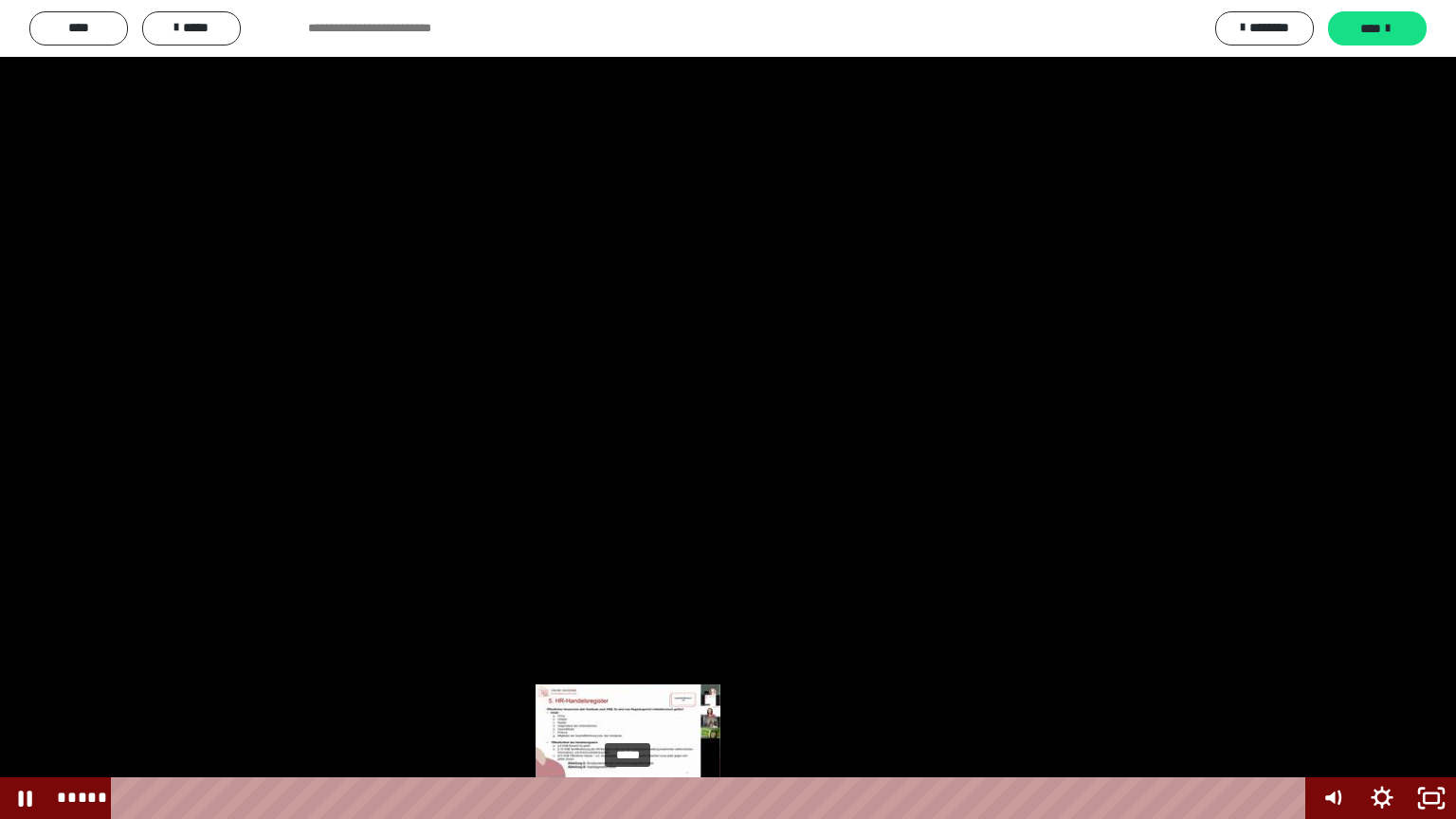 click on "*****" at bounding box center (712, 798) 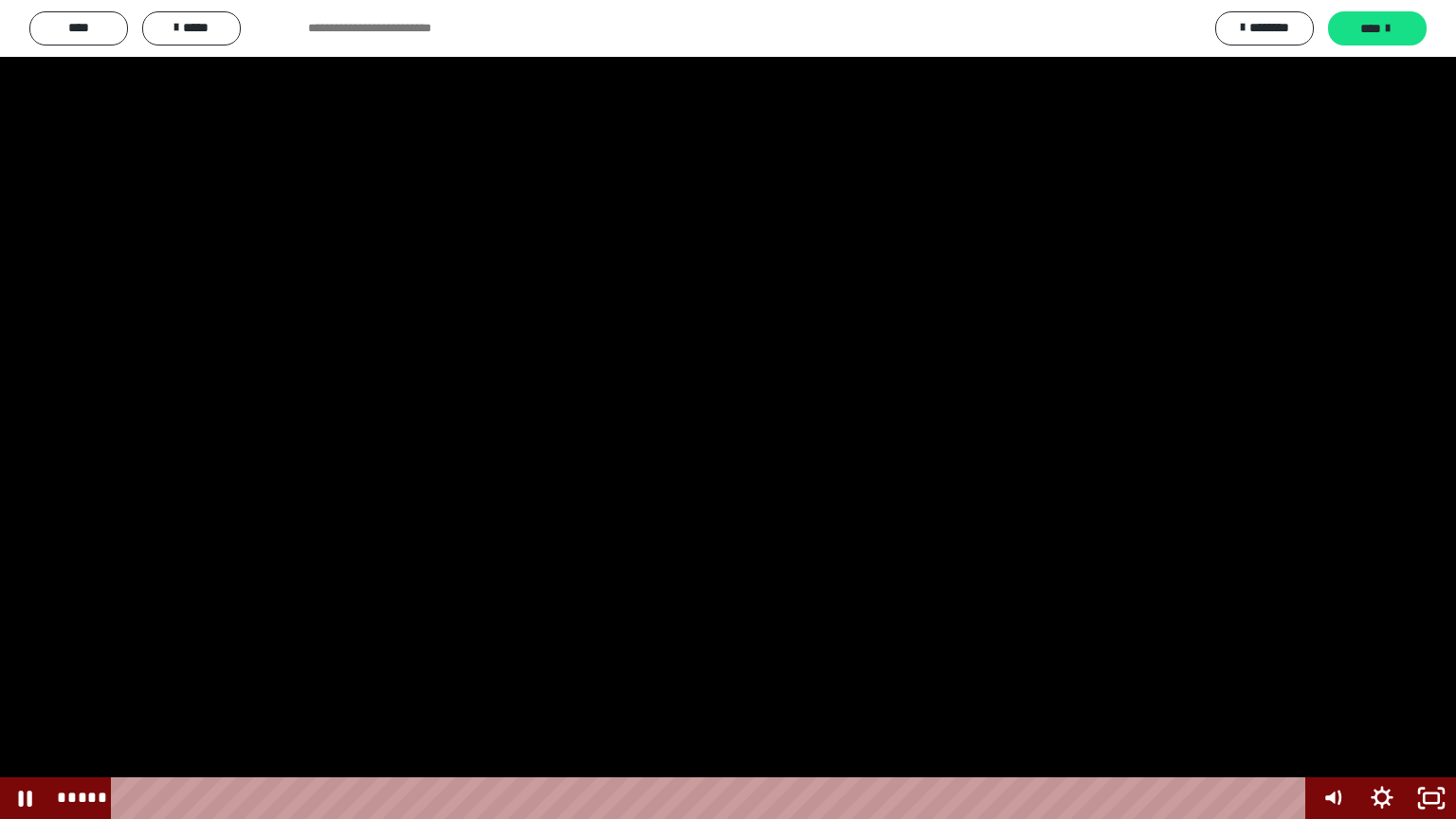 click at bounding box center [728, 410] 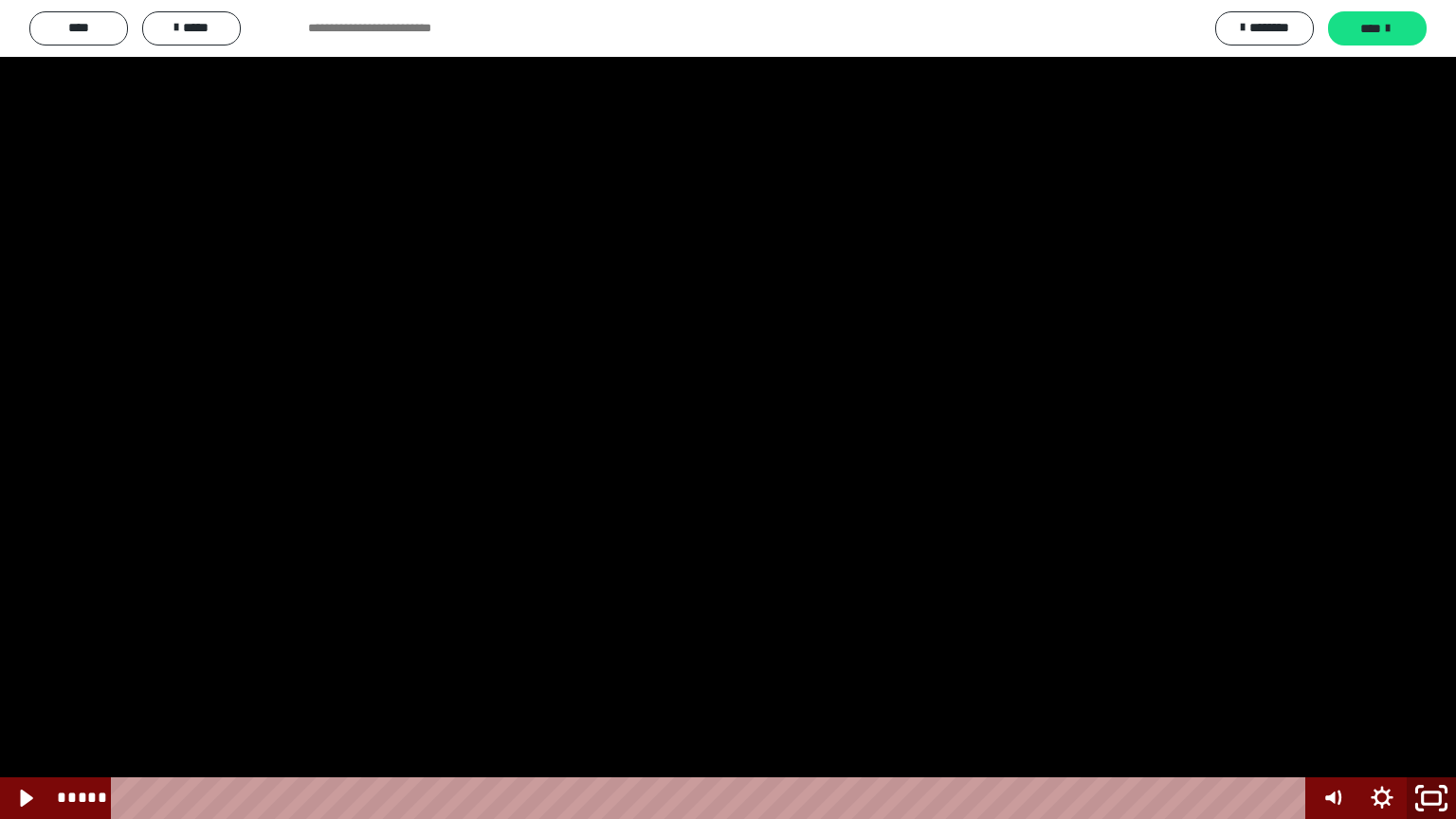 click 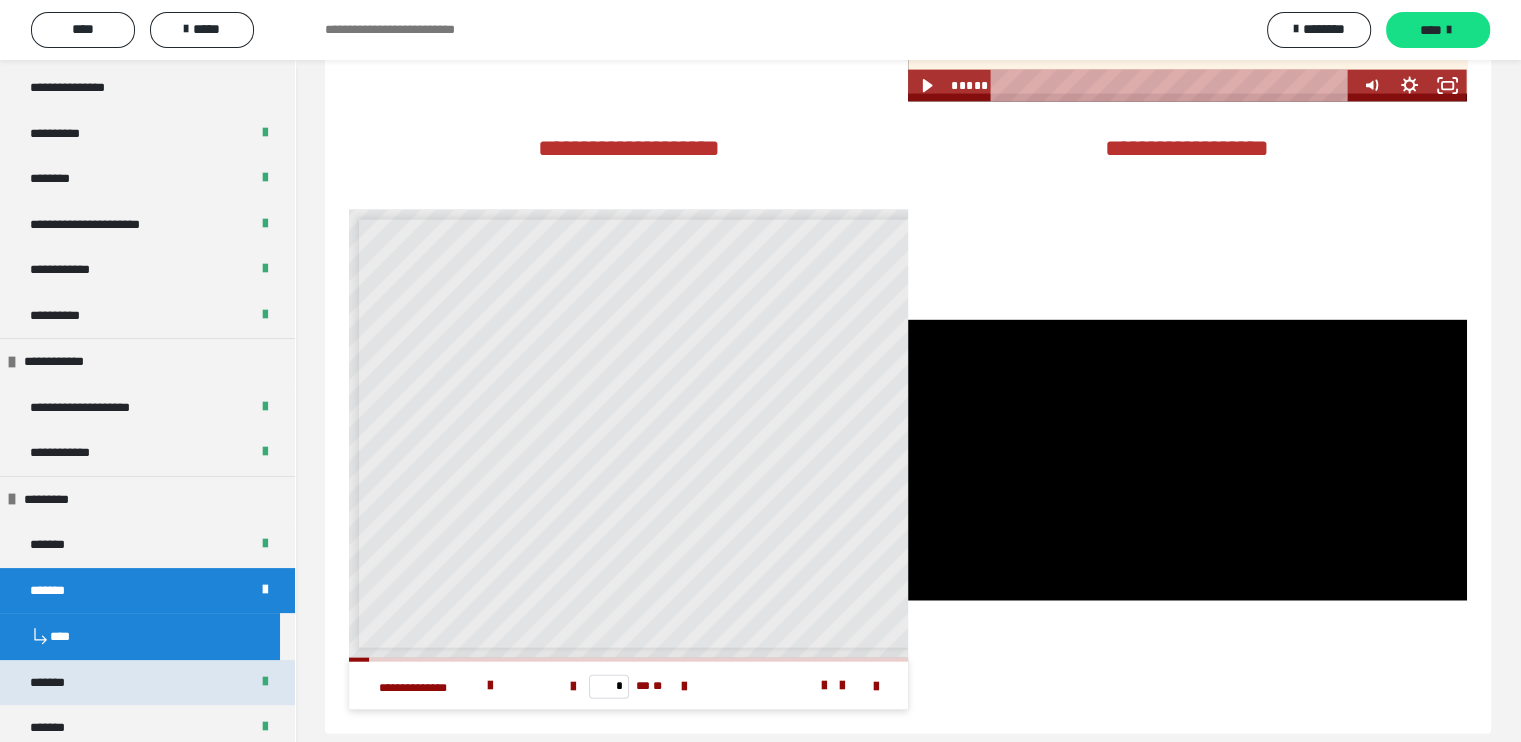 click on "*******" at bounding box center [147, 683] 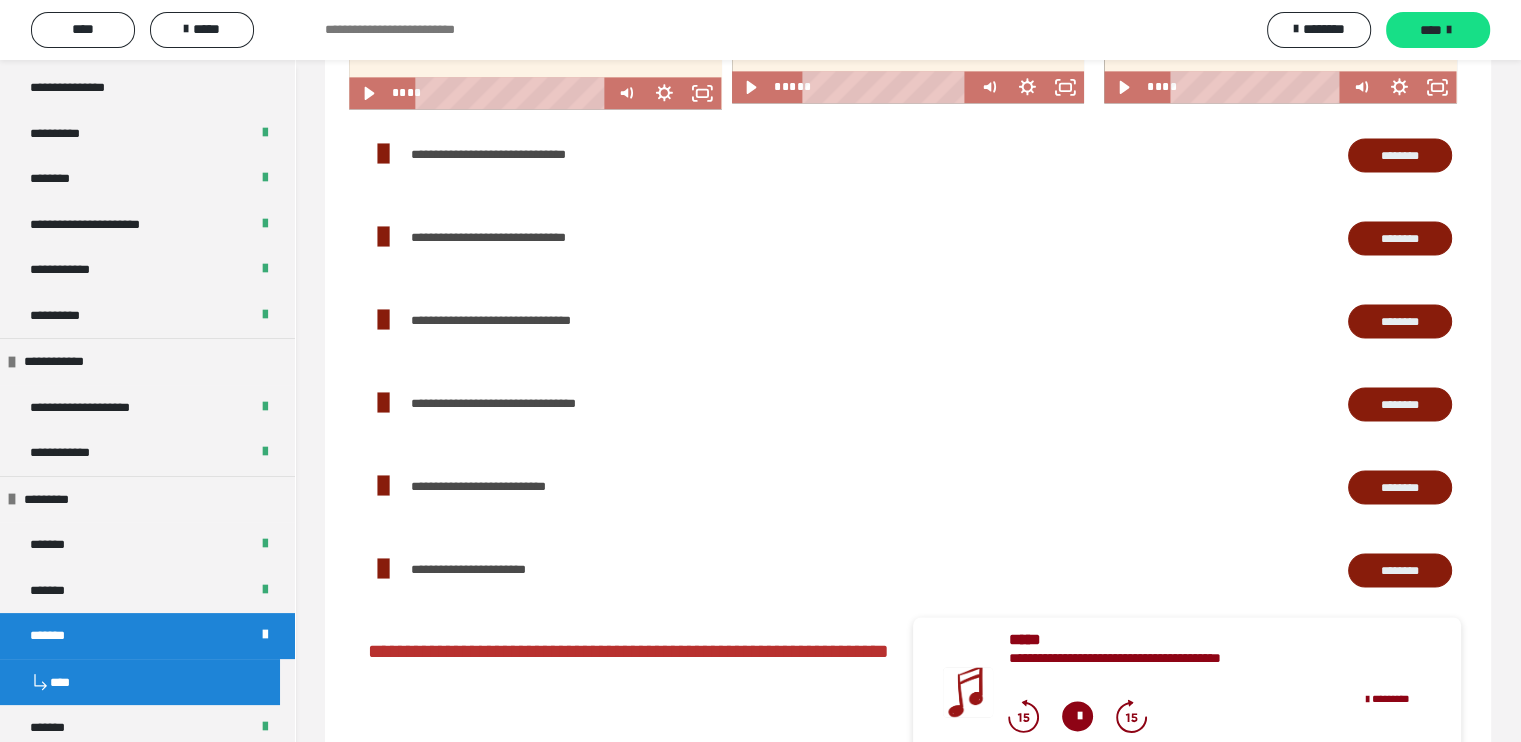 scroll, scrollTop: 2759, scrollLeft: 0, axis: vertical 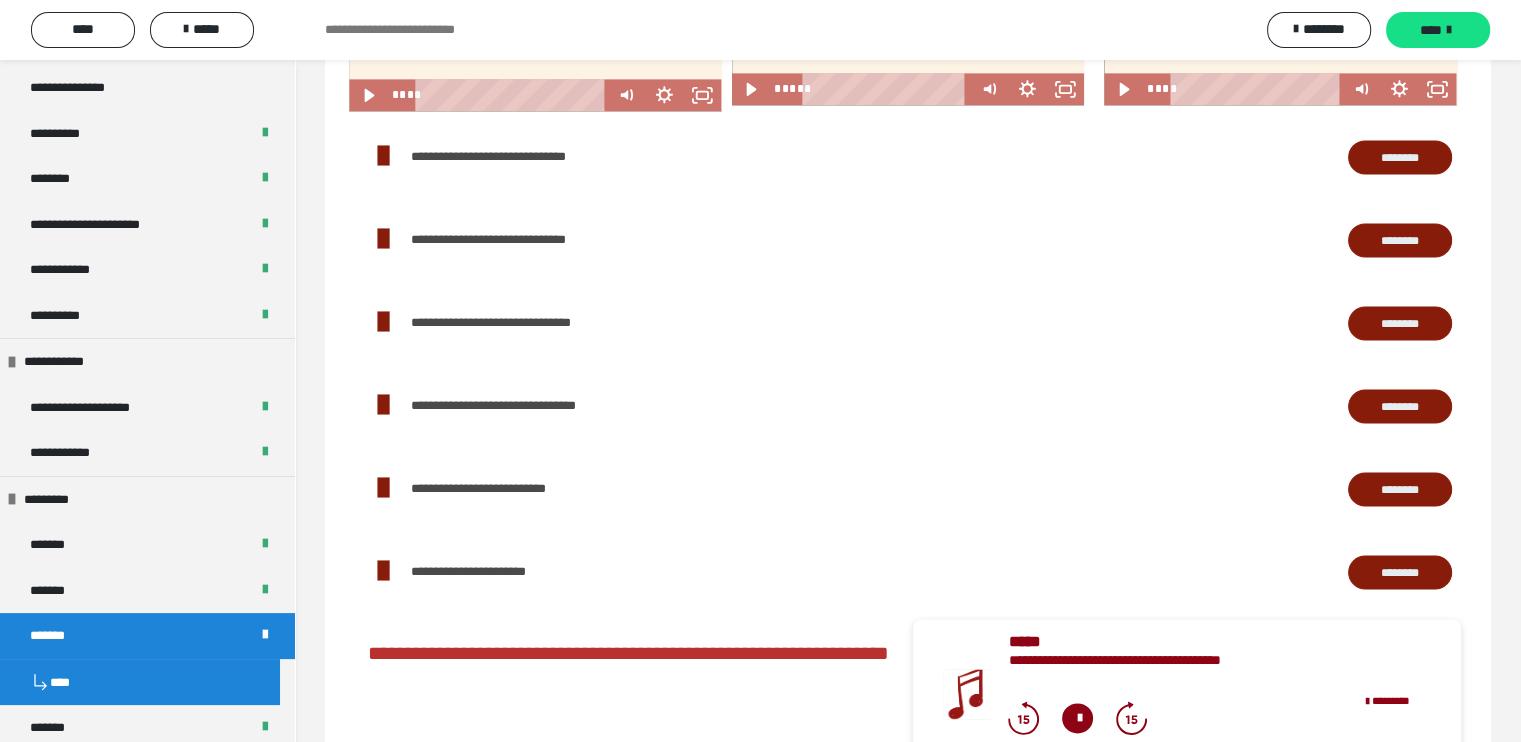 click on "********" at bounding box center [1400, 572] 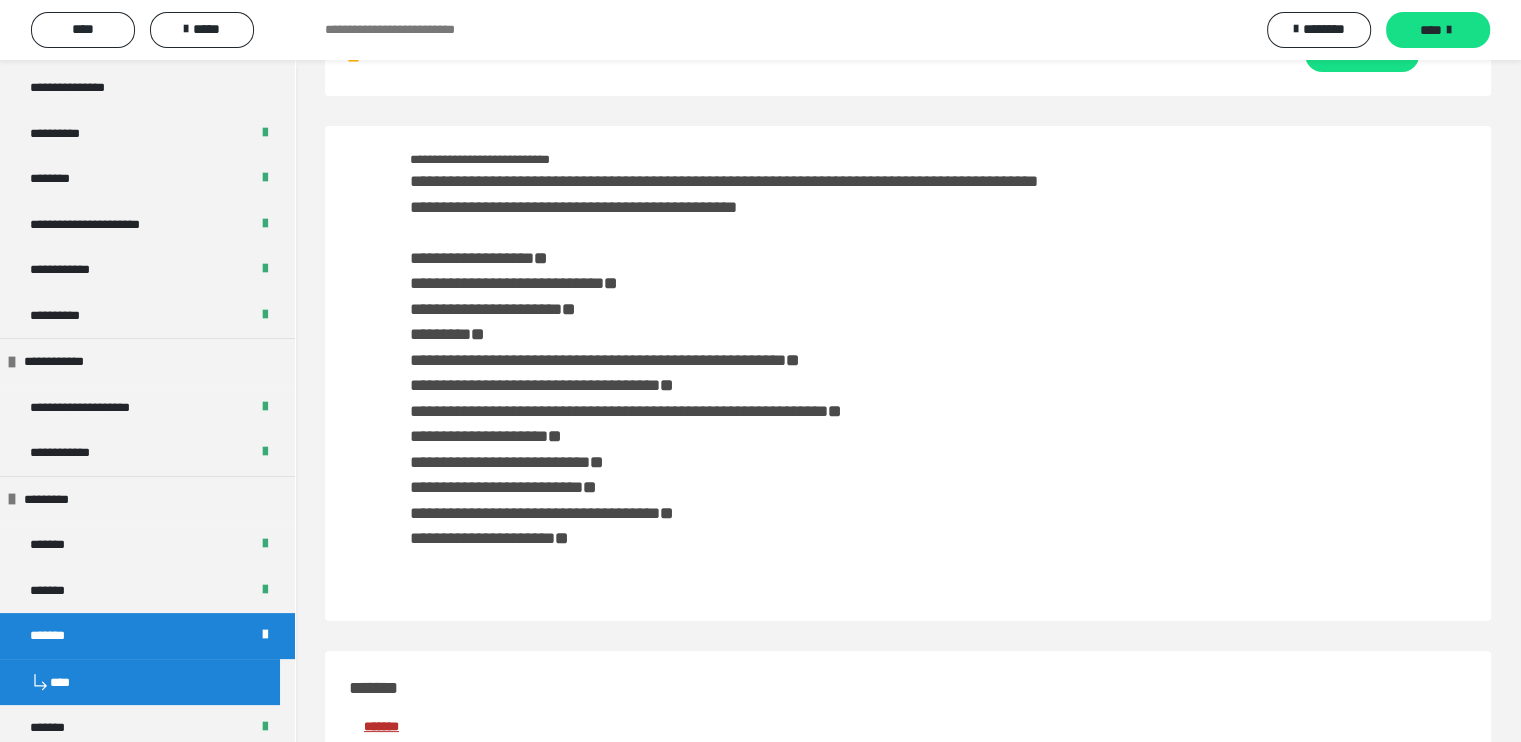 scroll, scrollTop: 0, scrollLeft: 0, axis: both 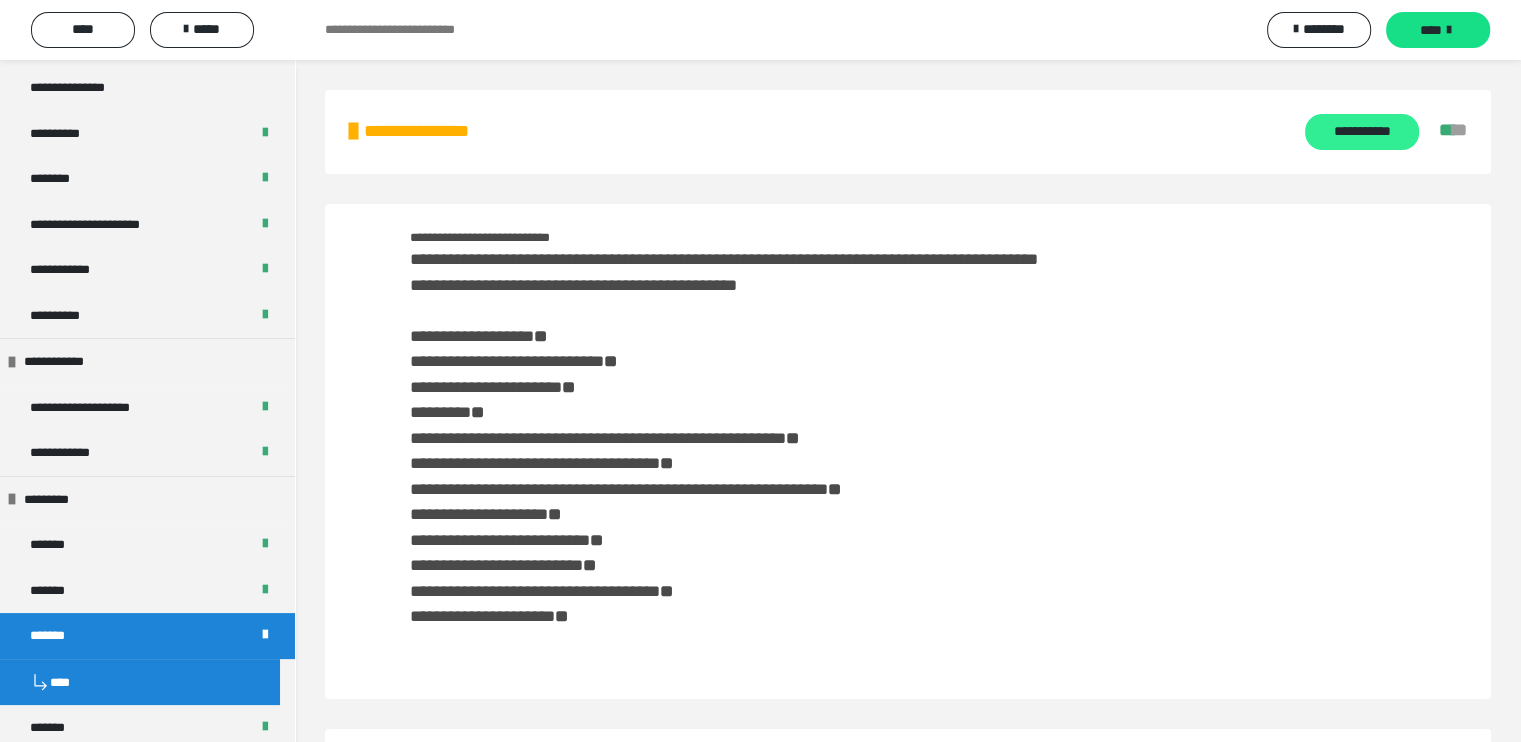 click on "**********" at bounding box center (1361, 132) 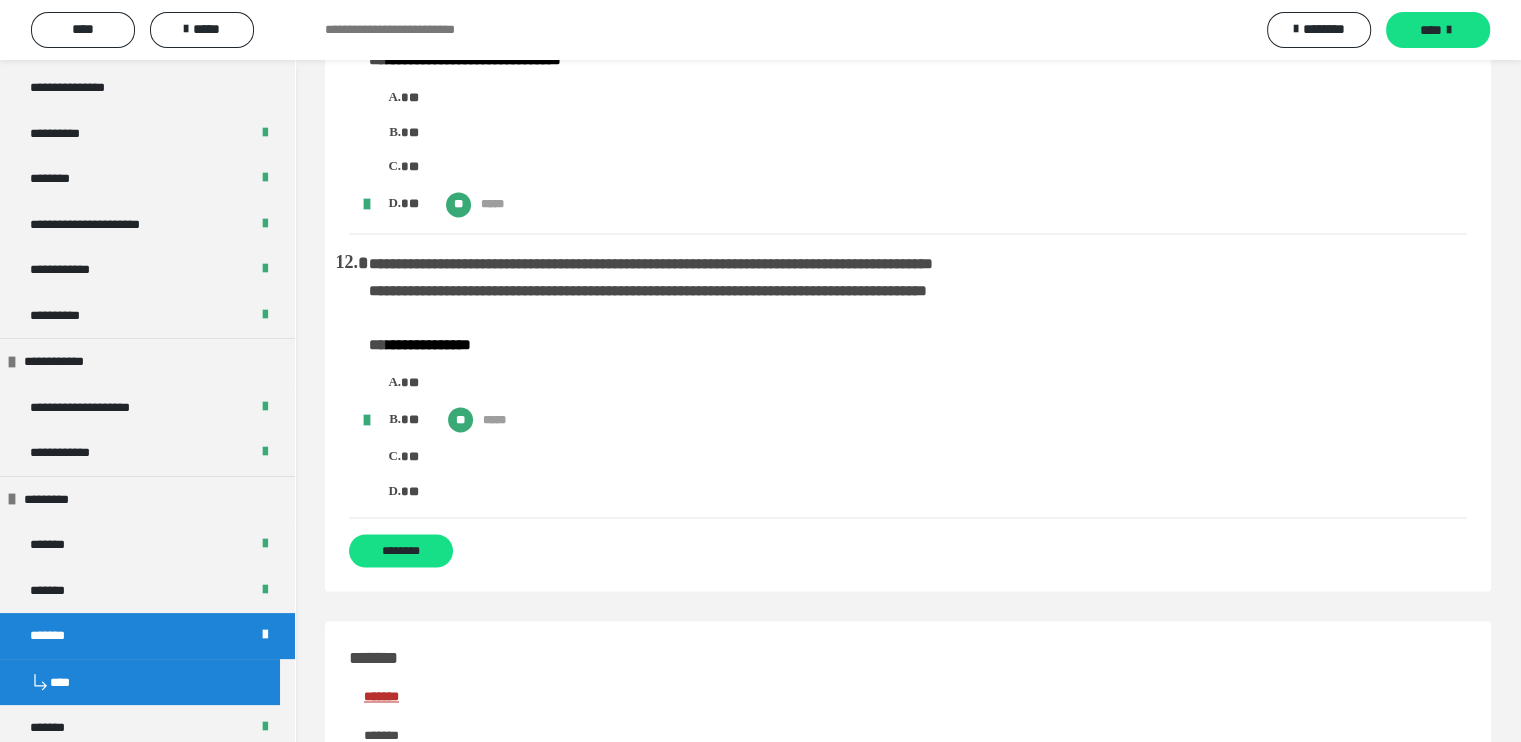 scroll, scrollTop: 3022, scrollLeft: 0, axis: vertical 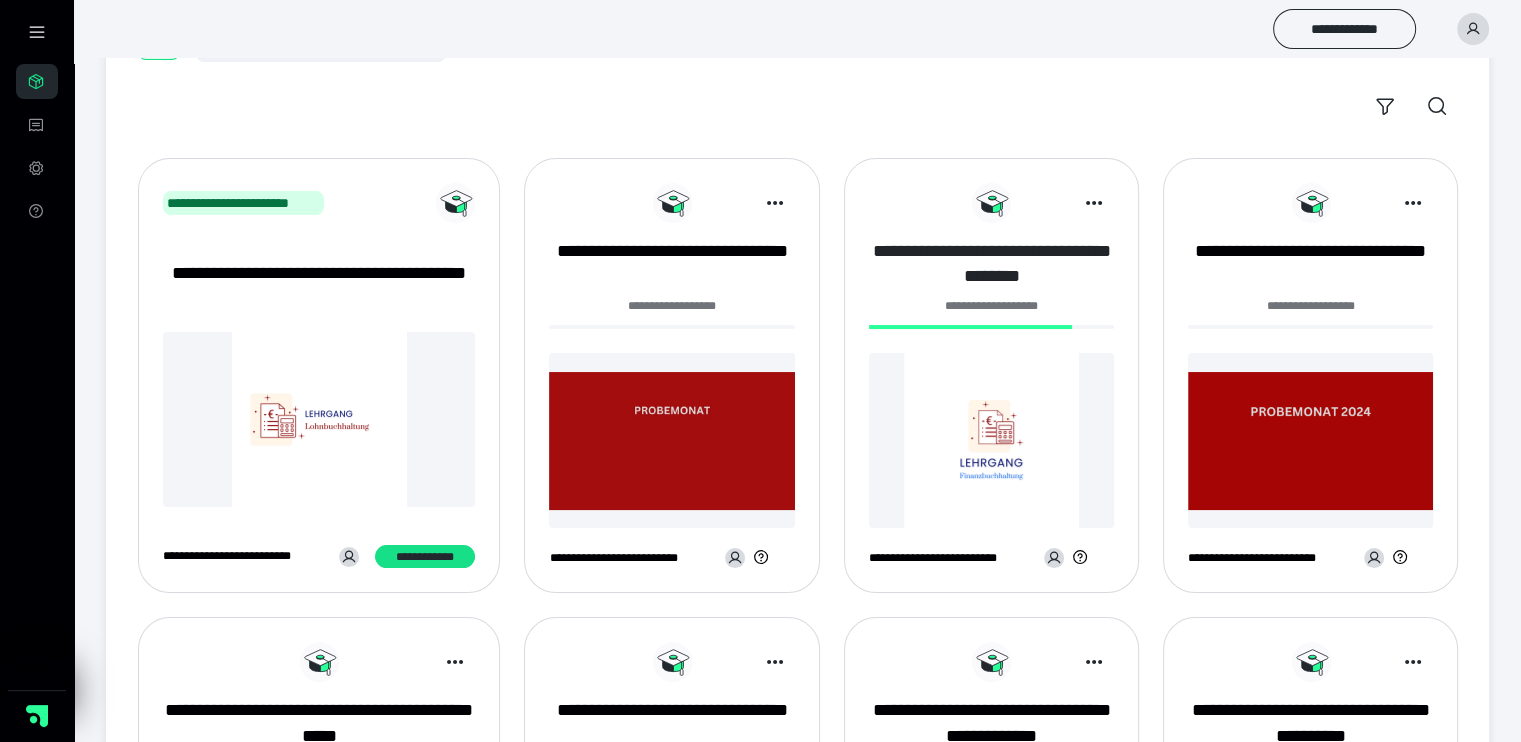 click on "**********" at bounding box center [991, 264] 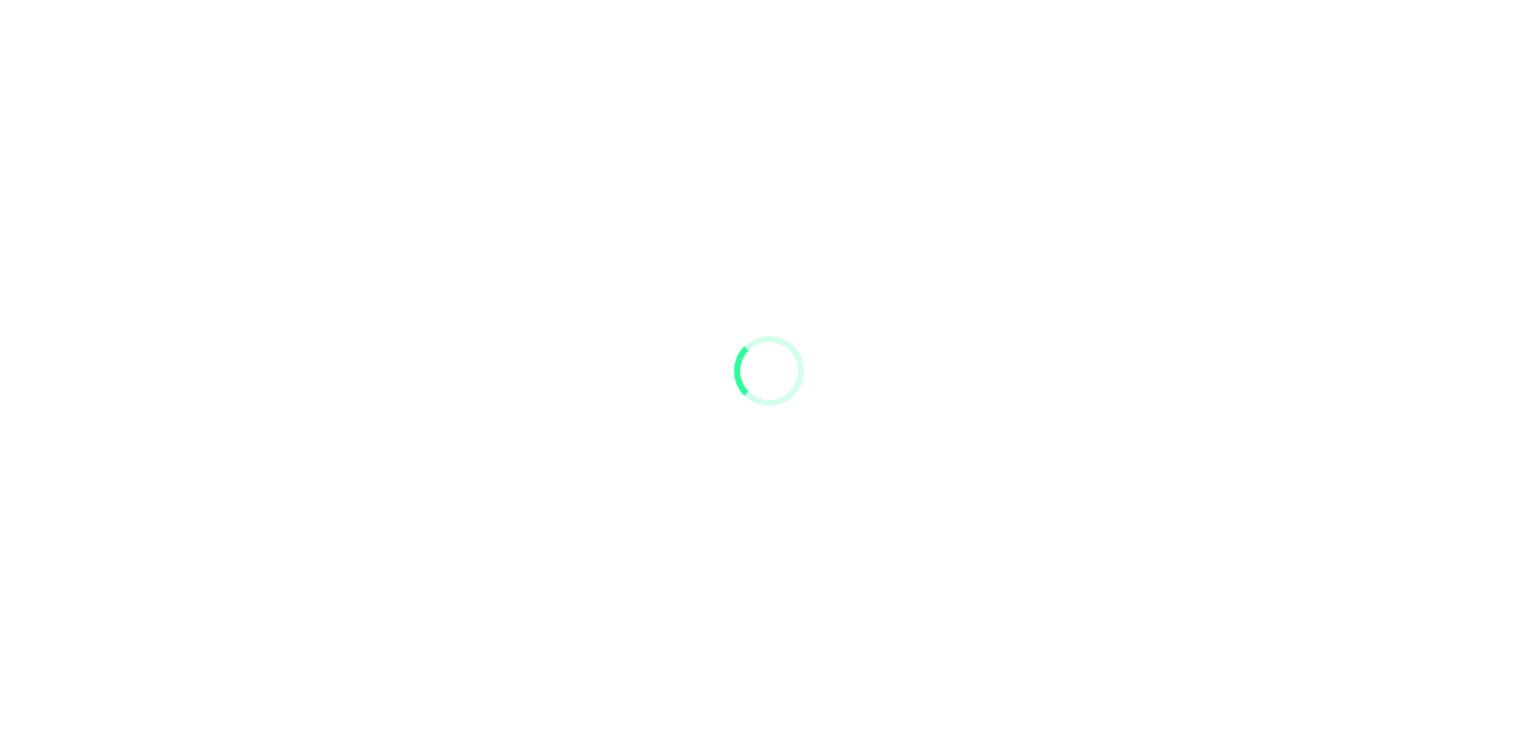 scroll, scrollTop: 0, scrollLeft: 0, axis: both 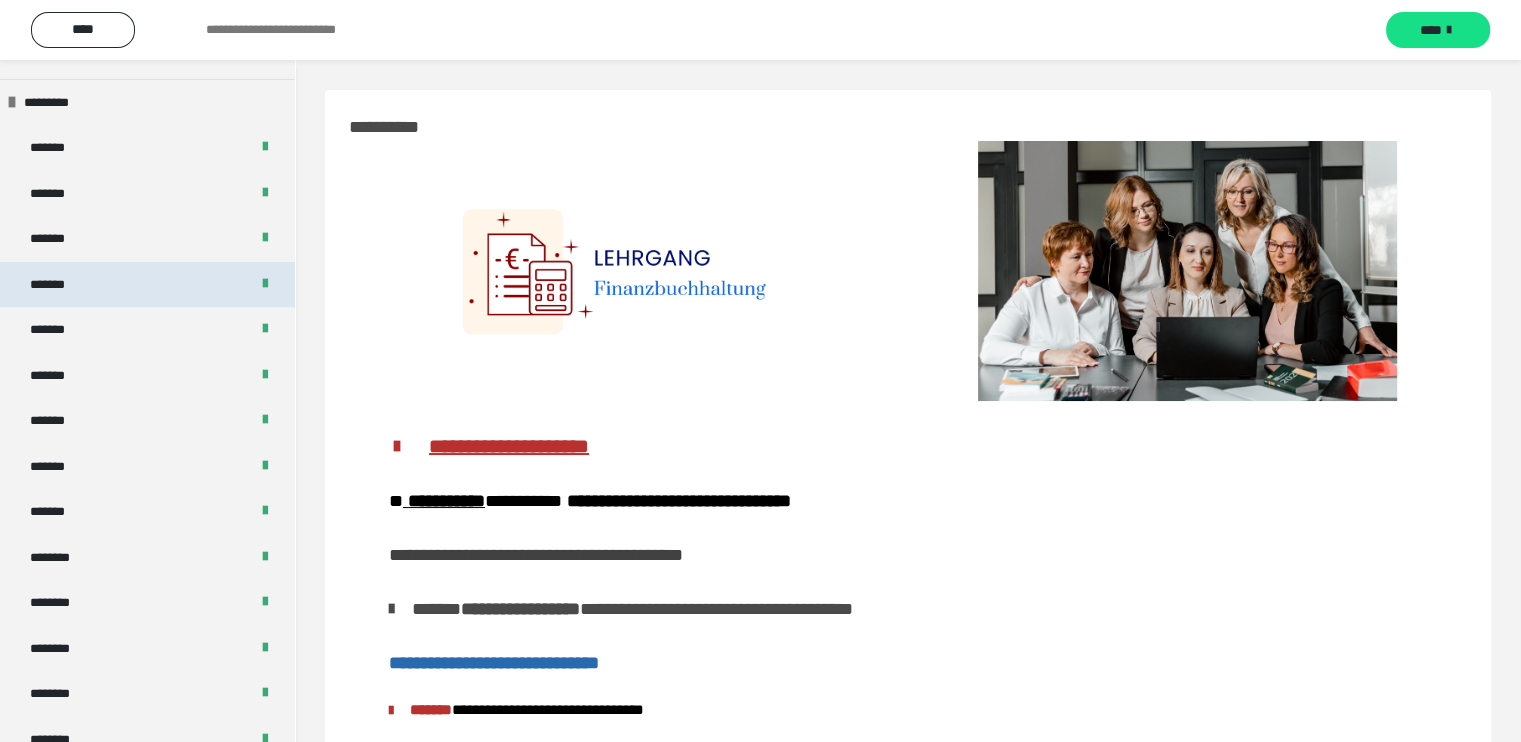 click on "*******" at bounding box center (147, 285) 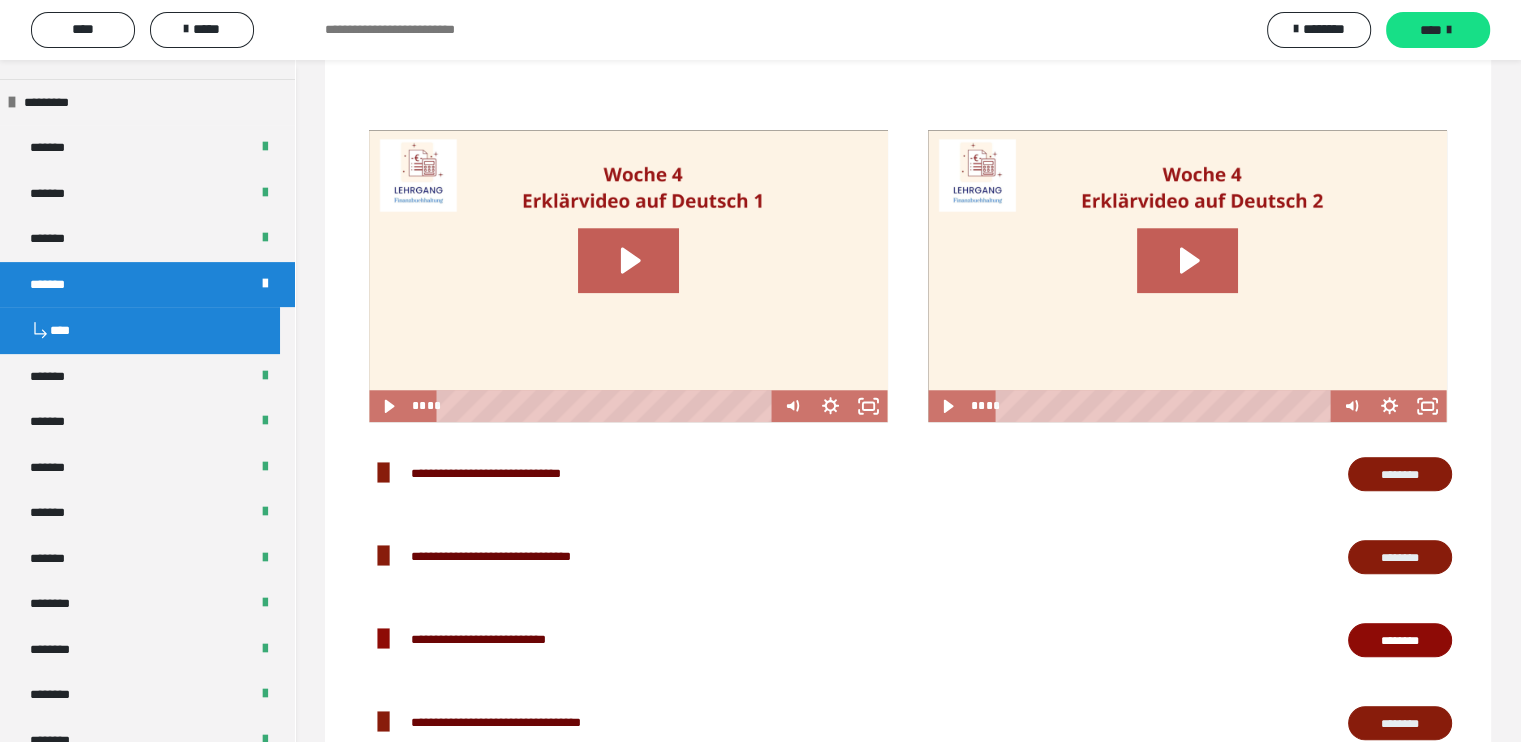 scroll, scrollTop: 2072, scrollLeft: 0, axis: vertical 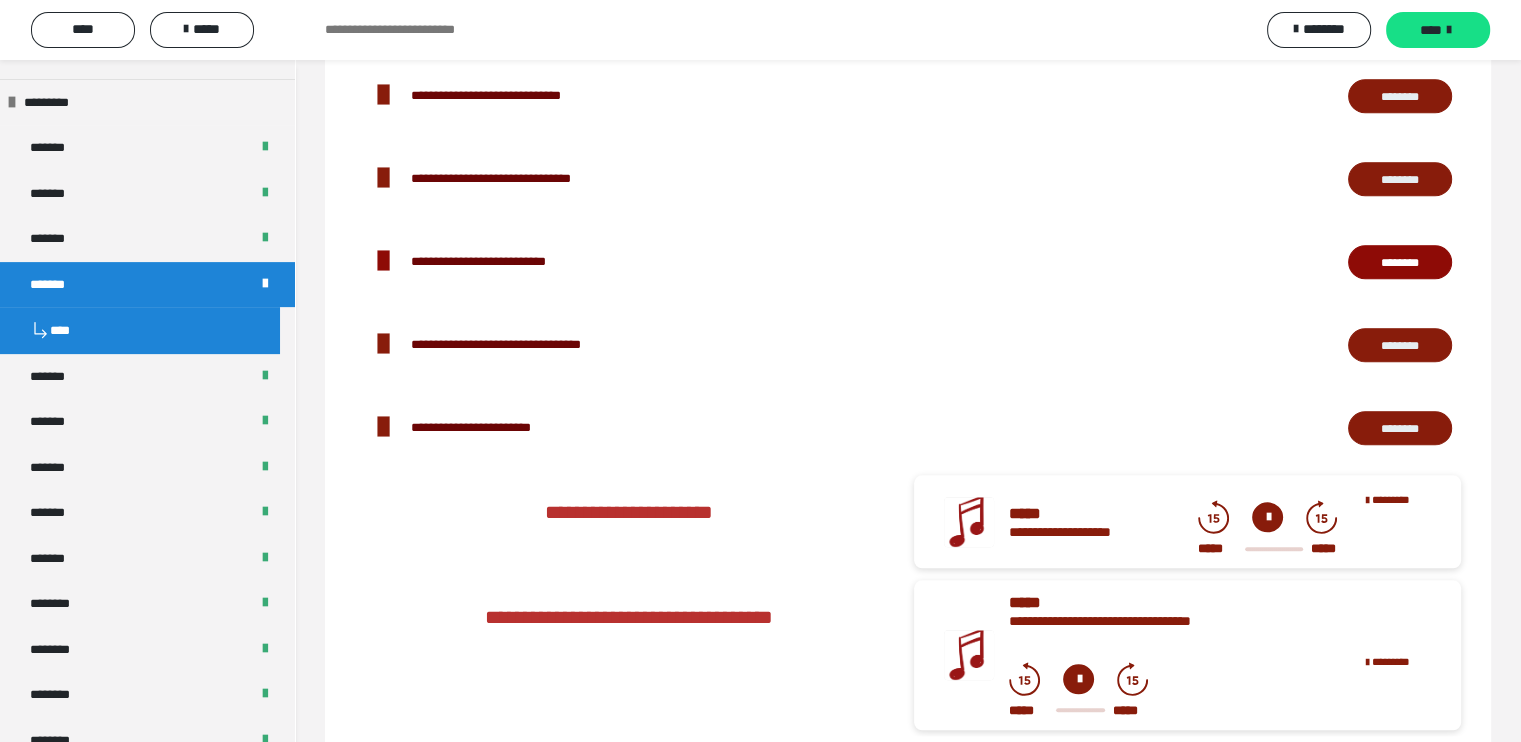 click on "********" at bounding box center [1400, 428] 